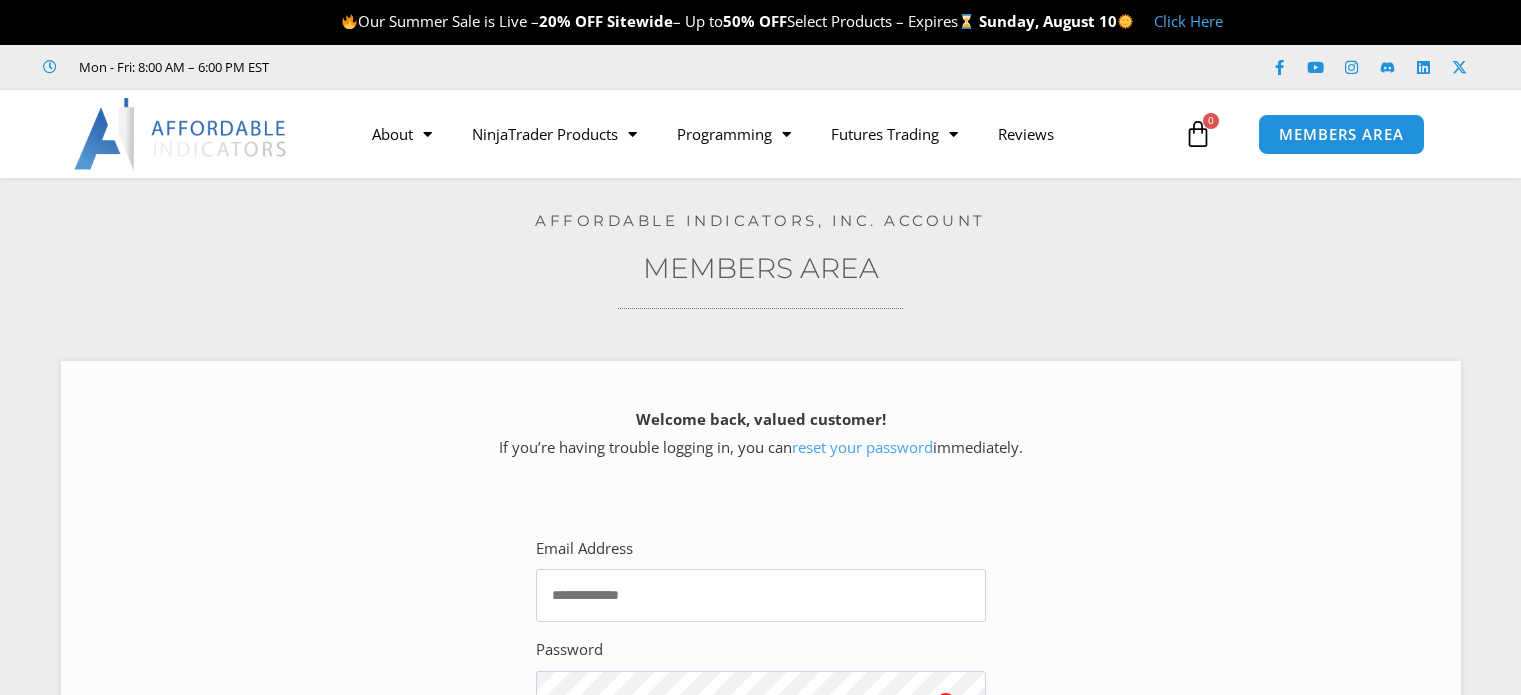scroll, scrollTop: 0, scrollLeft: 0, axis: both 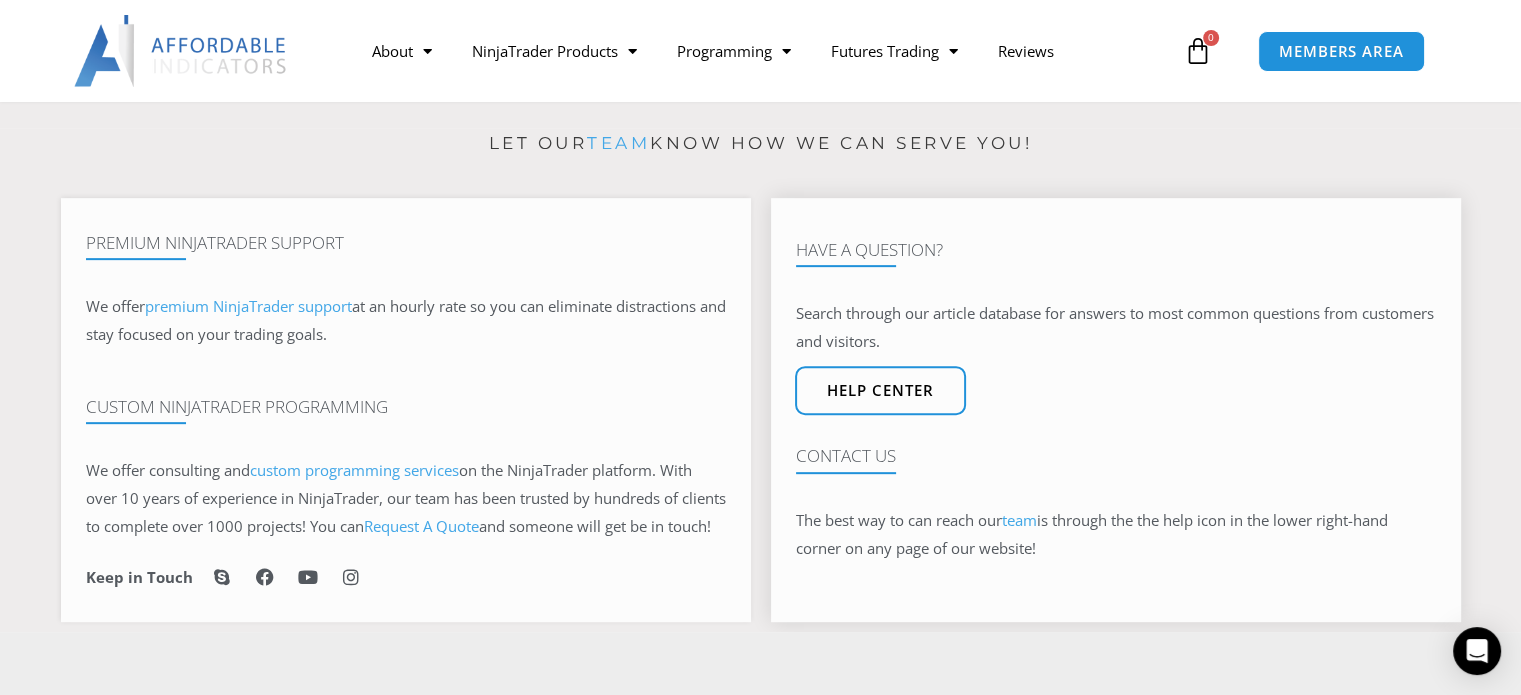 click on "team" at bounding box center [1019, 520] 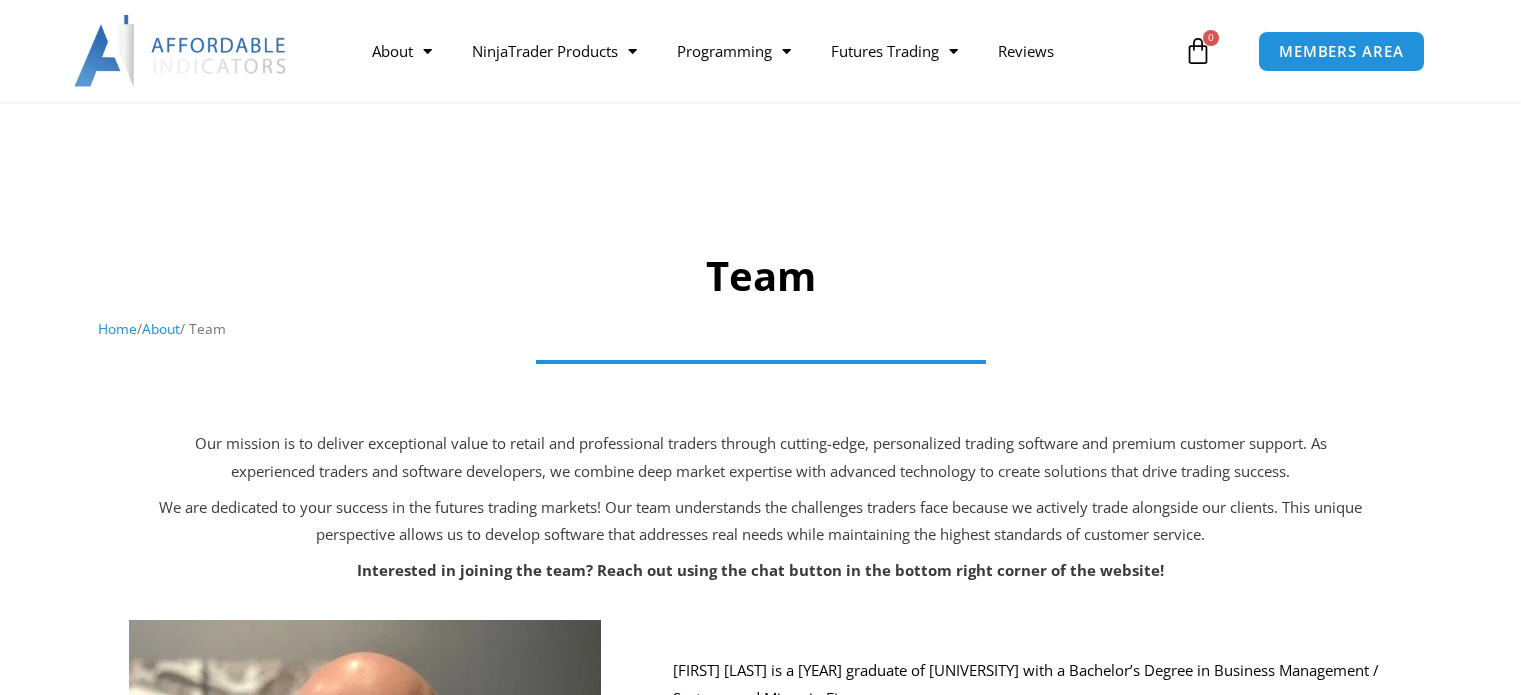 scroll, scrollTop: 500, scrollLeft: 0, axis: vertical 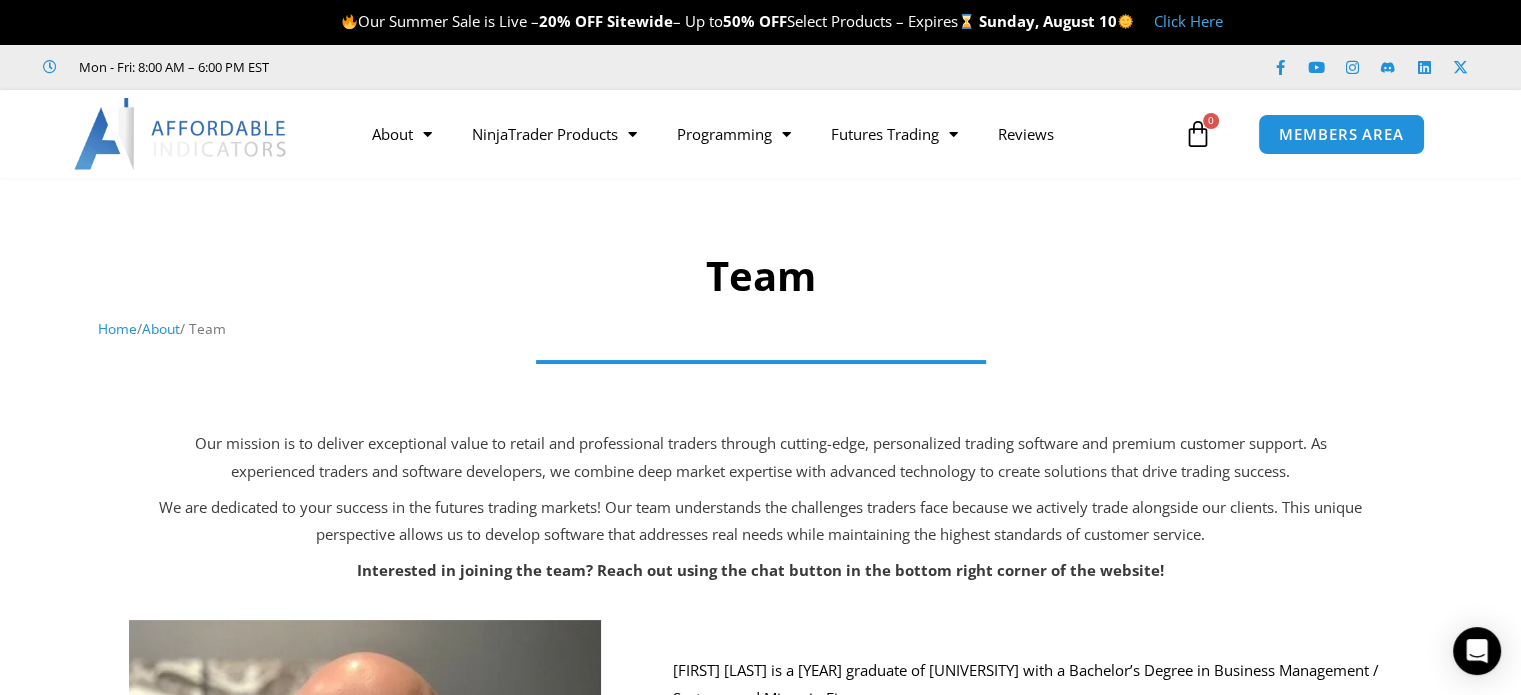 click on "About" at bounding box center (161, 328) 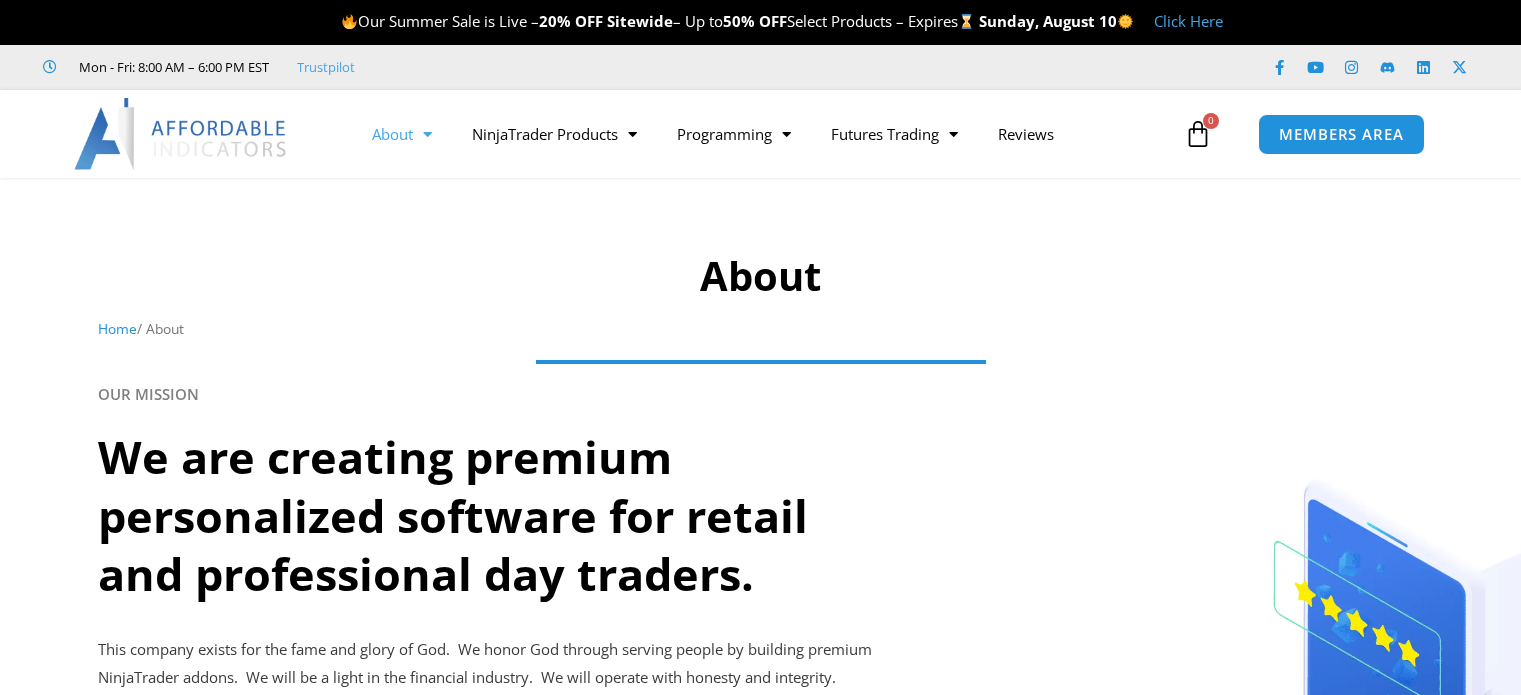 scroll, scrollTop: 0, scrollLeft: 0, axis: both 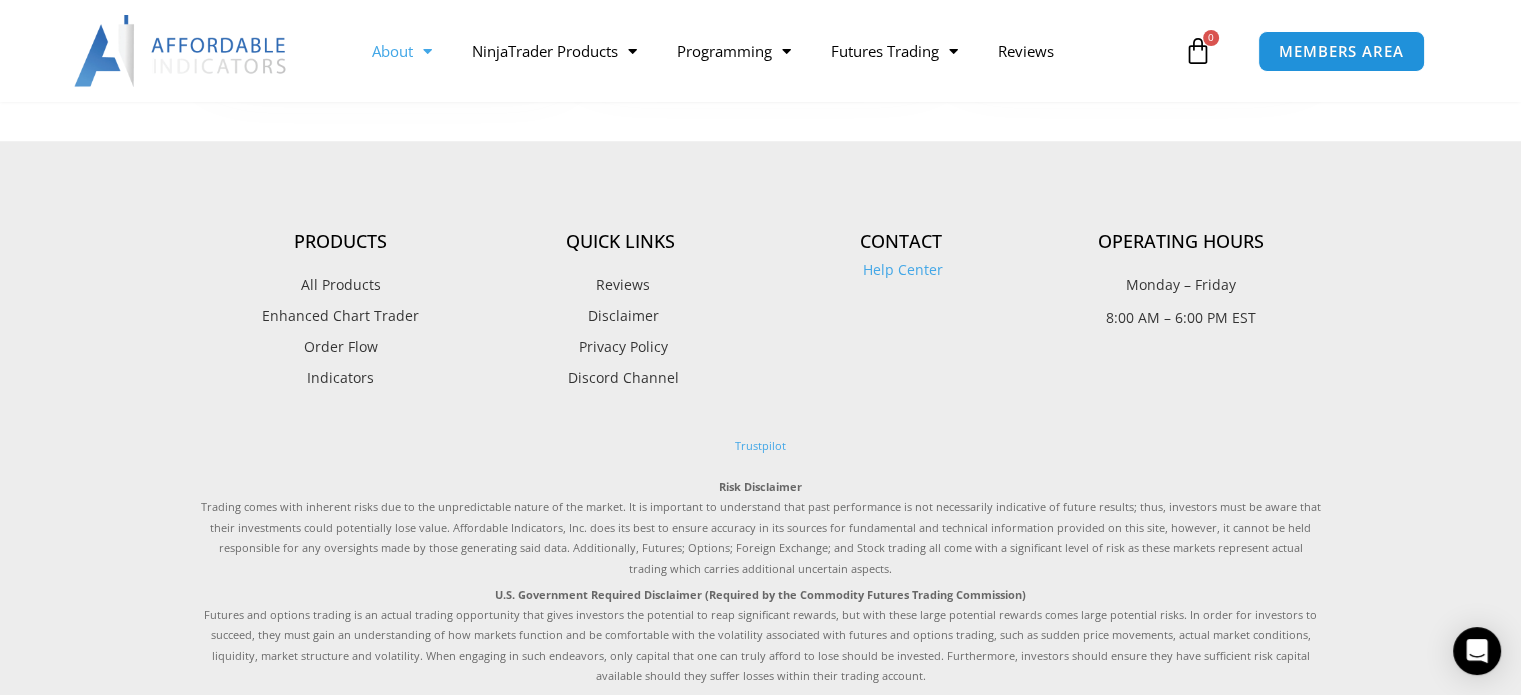 click on "Help Center" at bounding box center (900, 270) 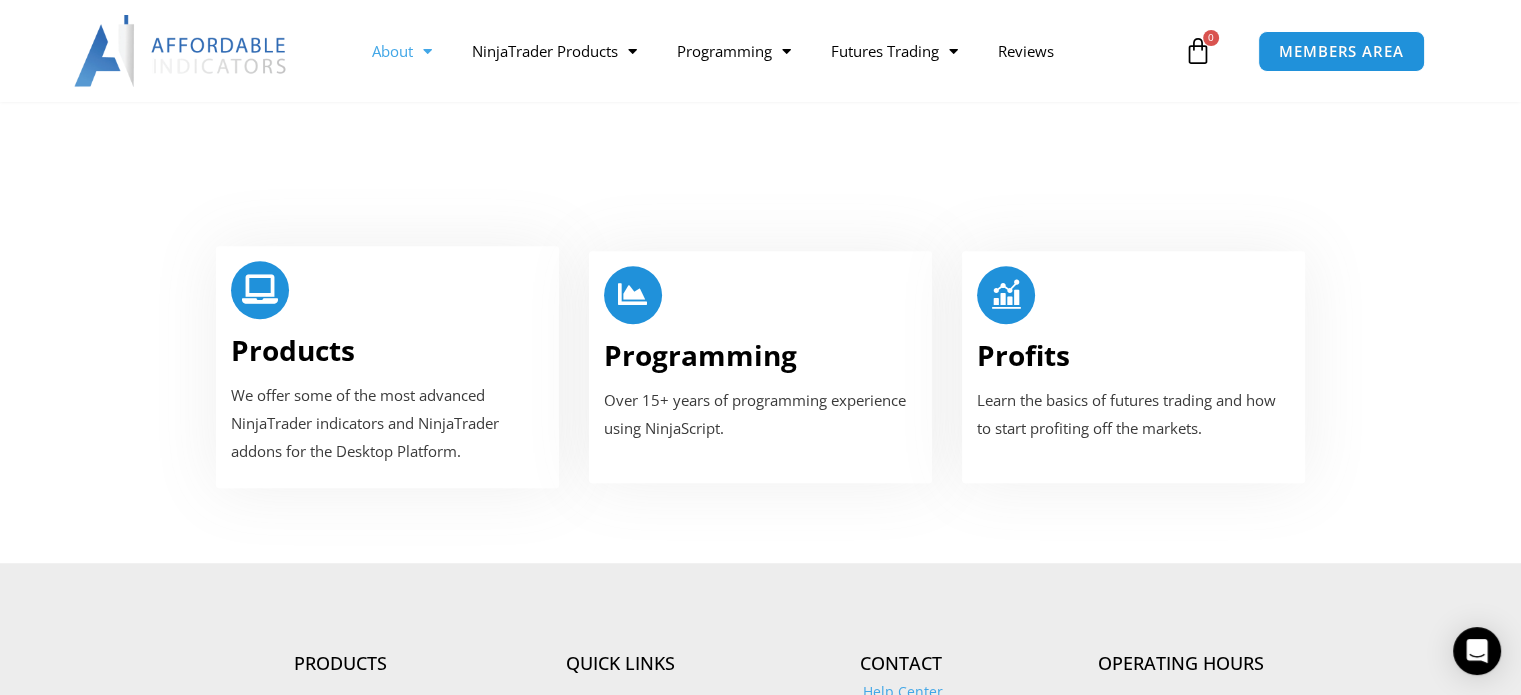 scroll, scrollTop: 1300, scrollLeft: 0, axis: vertical 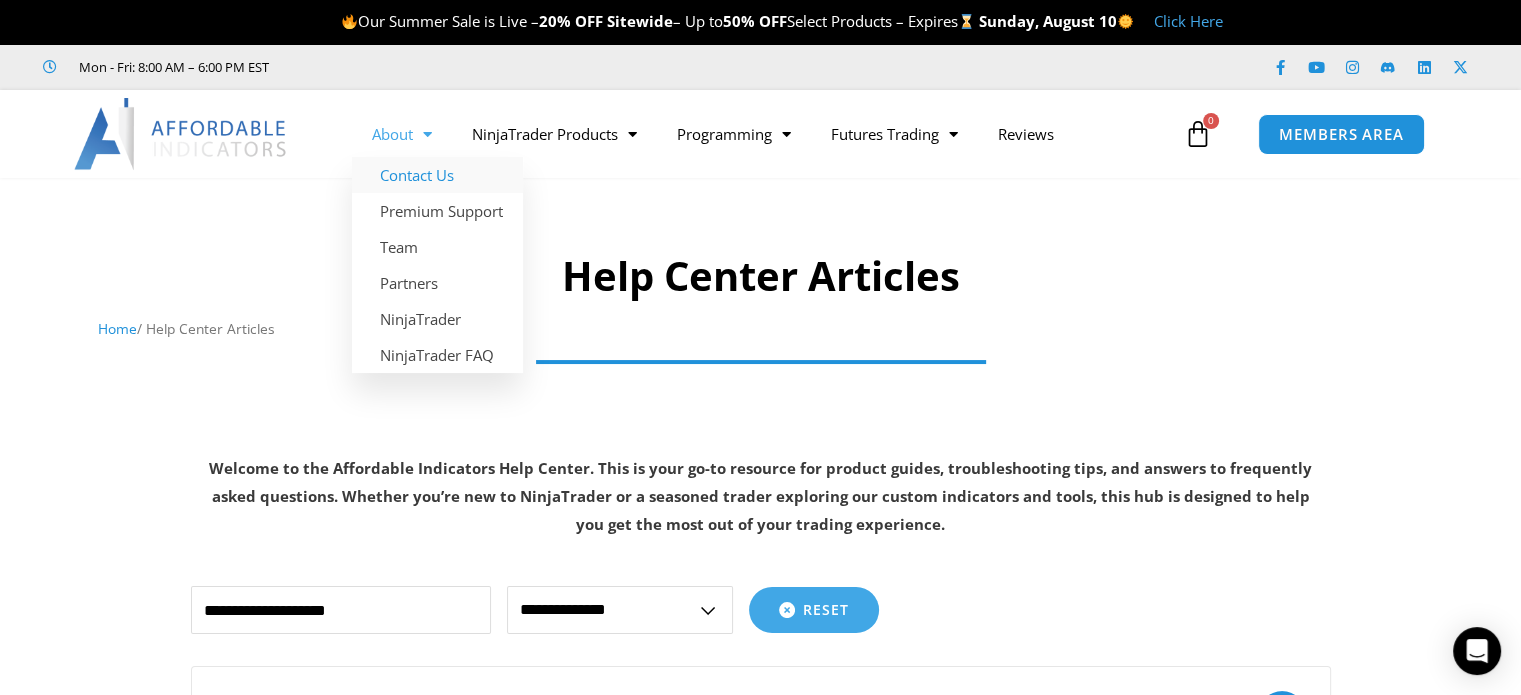 click on "Contact Us" 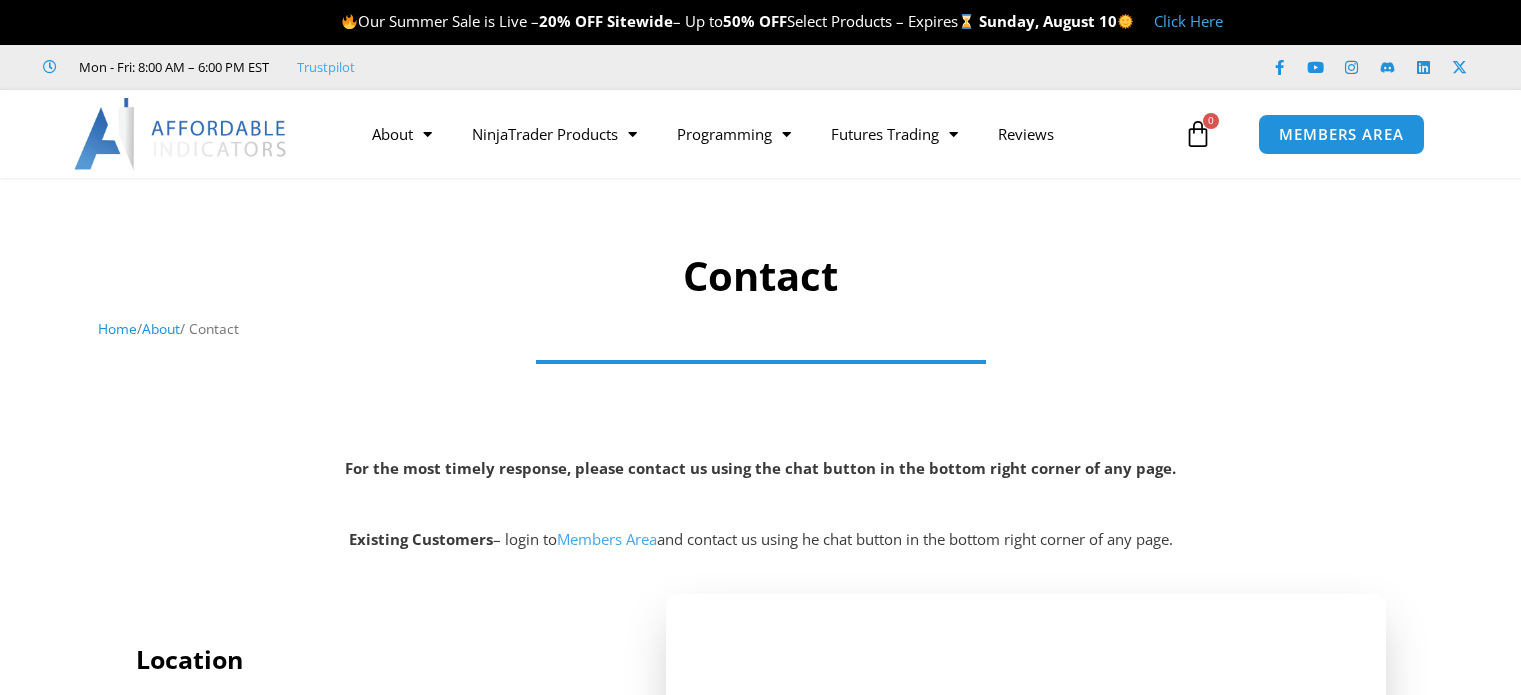 scroll, scrollTop: 0, scrollLeft: 0, axis: both 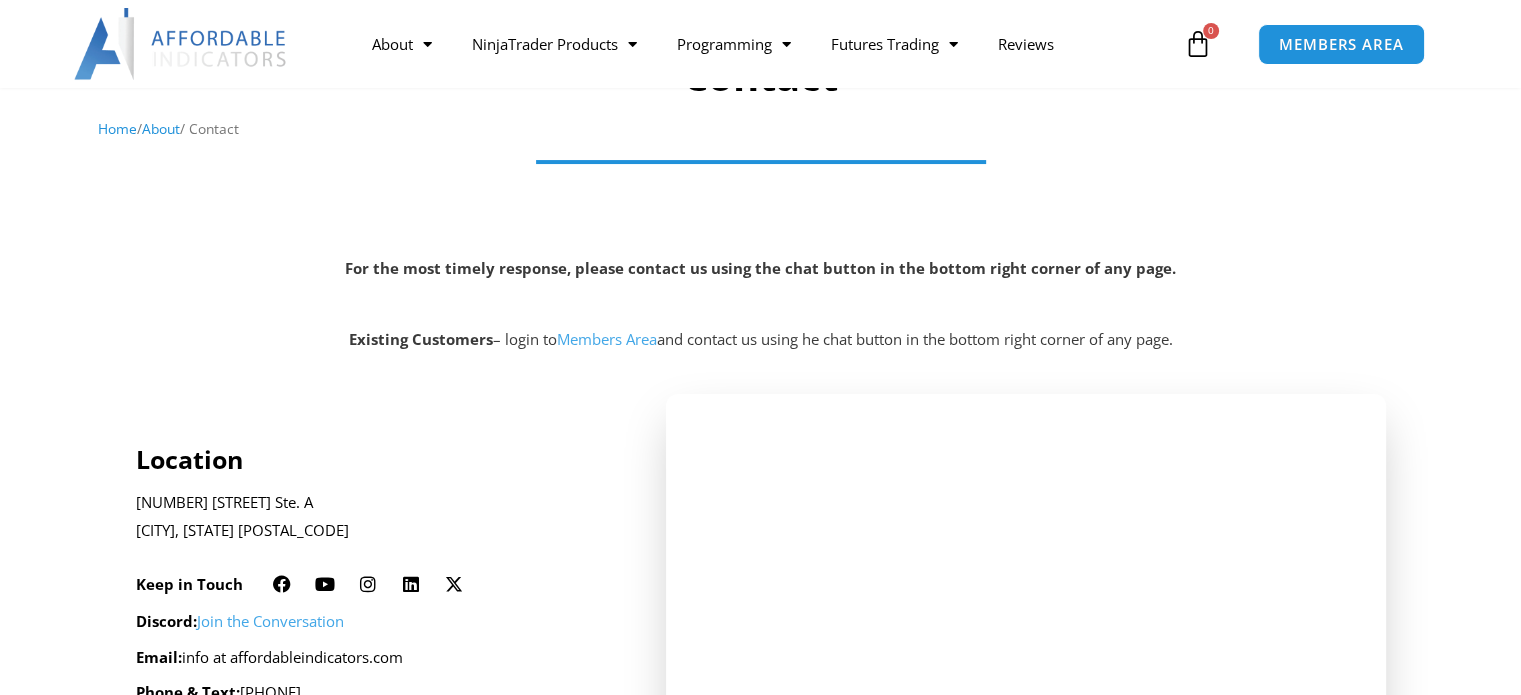 click on "For the most timely response, please contact us using the chat button in the bottom right corner of any page." at bounding box center (760, 268) 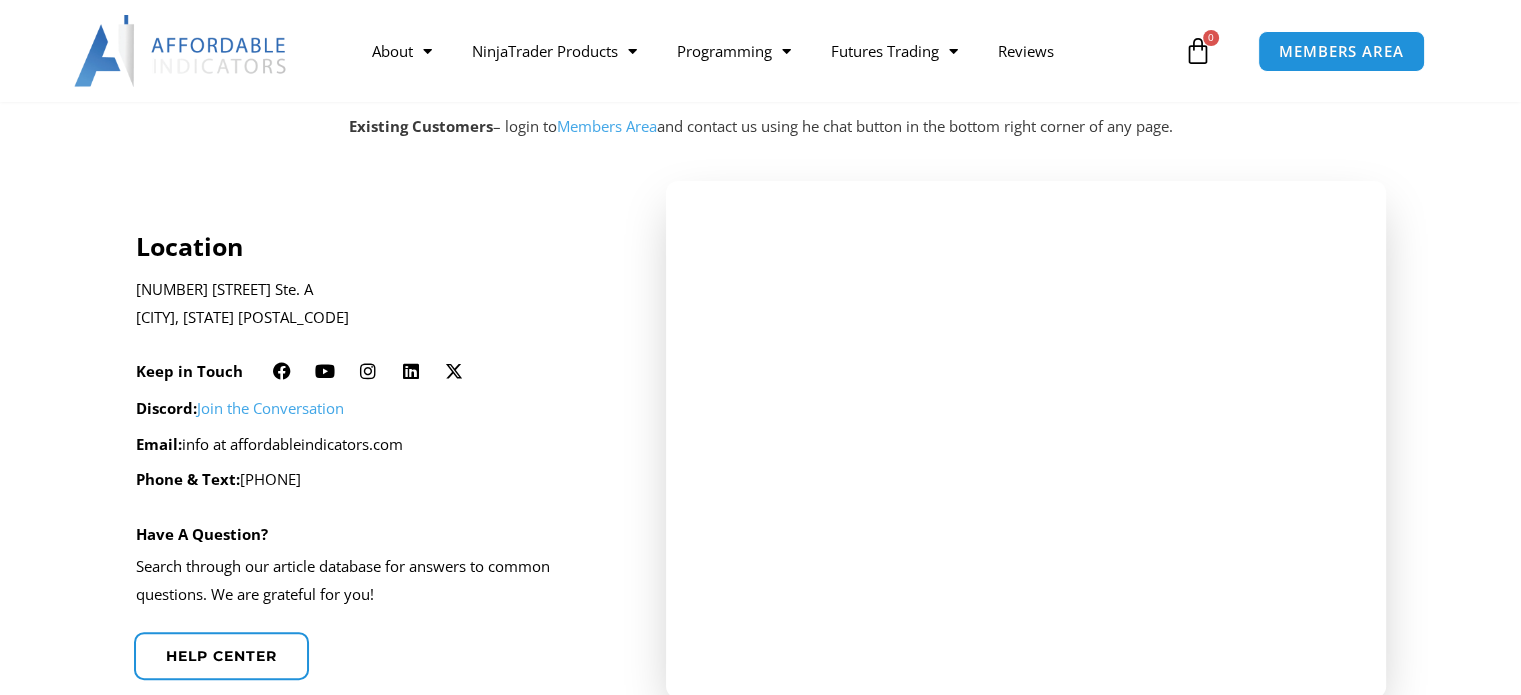 scroll, scrollTop: 400, scrollLeft: 0, axis: vertical 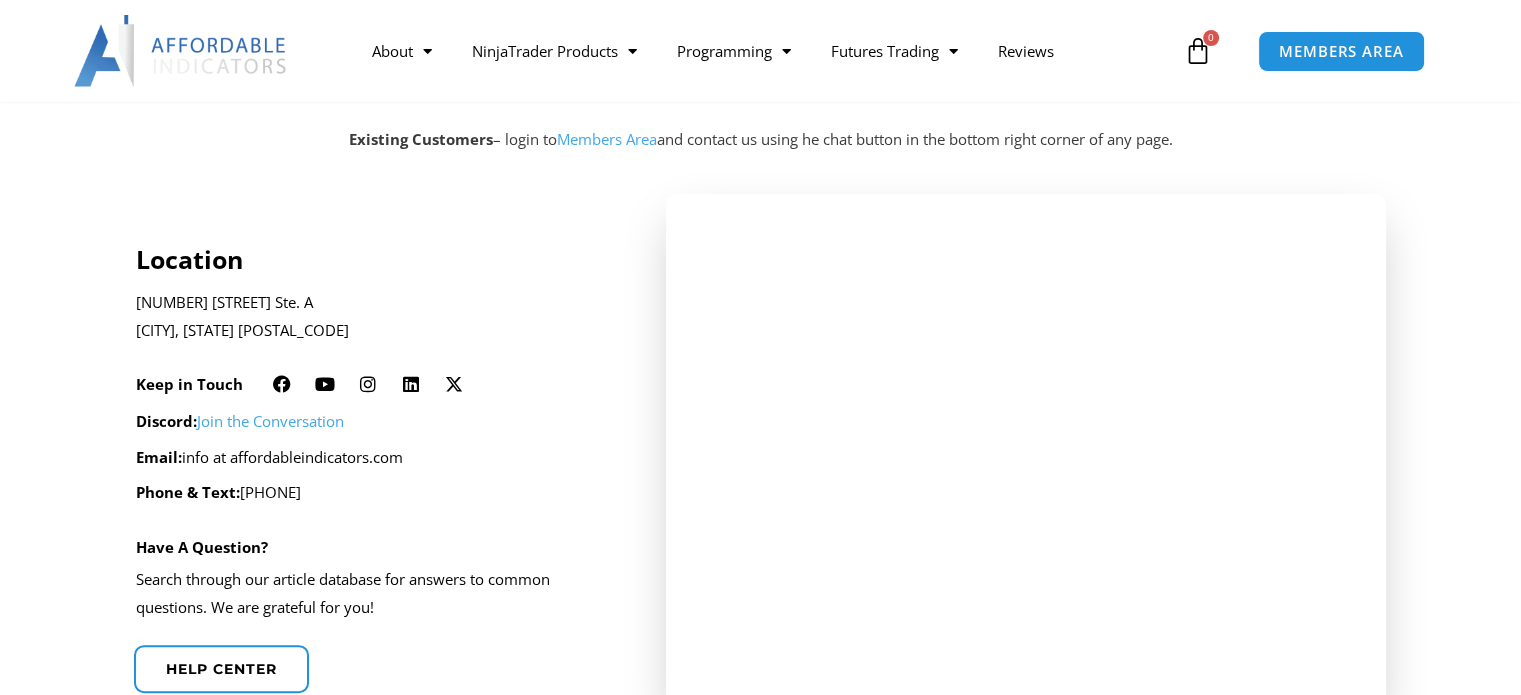 drag, startPoint x: 344, startPoint y: 492, endPoint x: 248, endPoint y: 488, distance: 96.0833 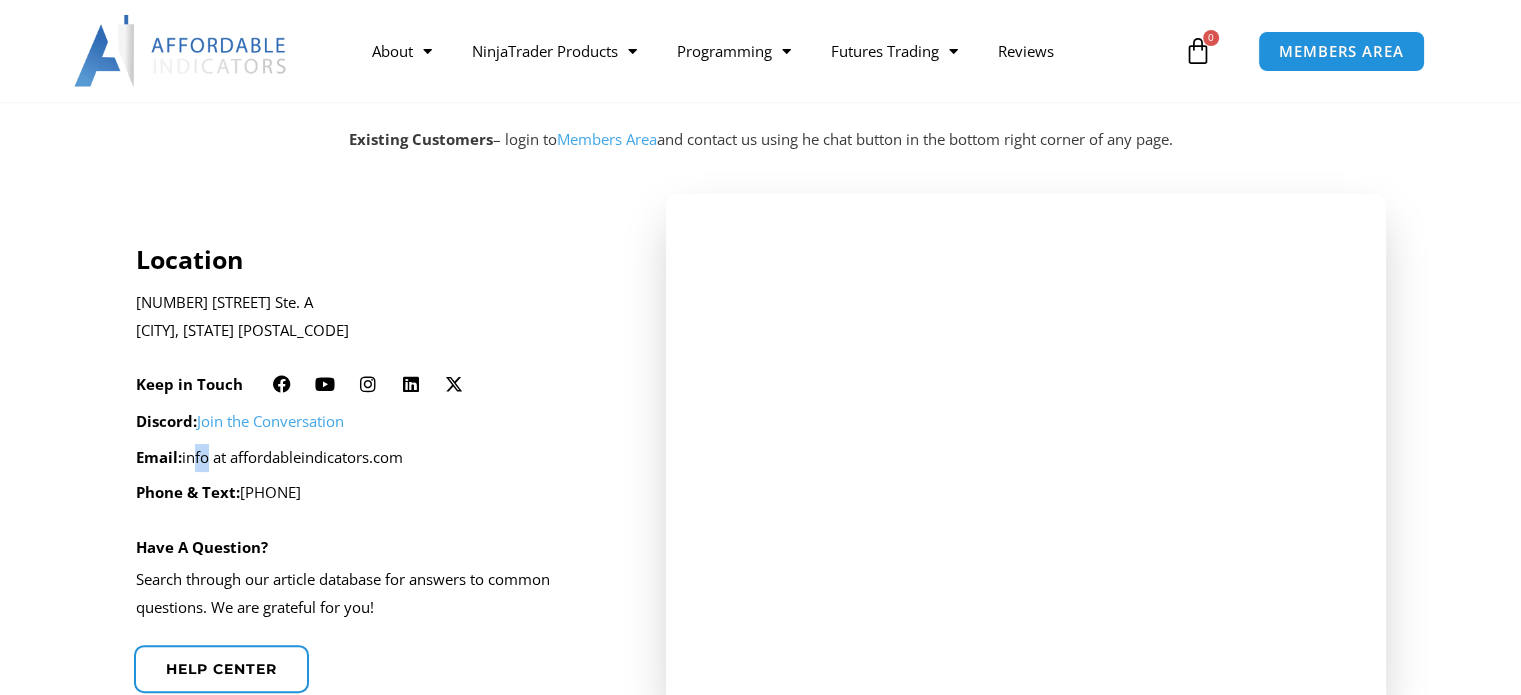 drag, startPoint x: 188, startPoint y: 455, endPoint x: 204, endPoint y: 455, distance: 16 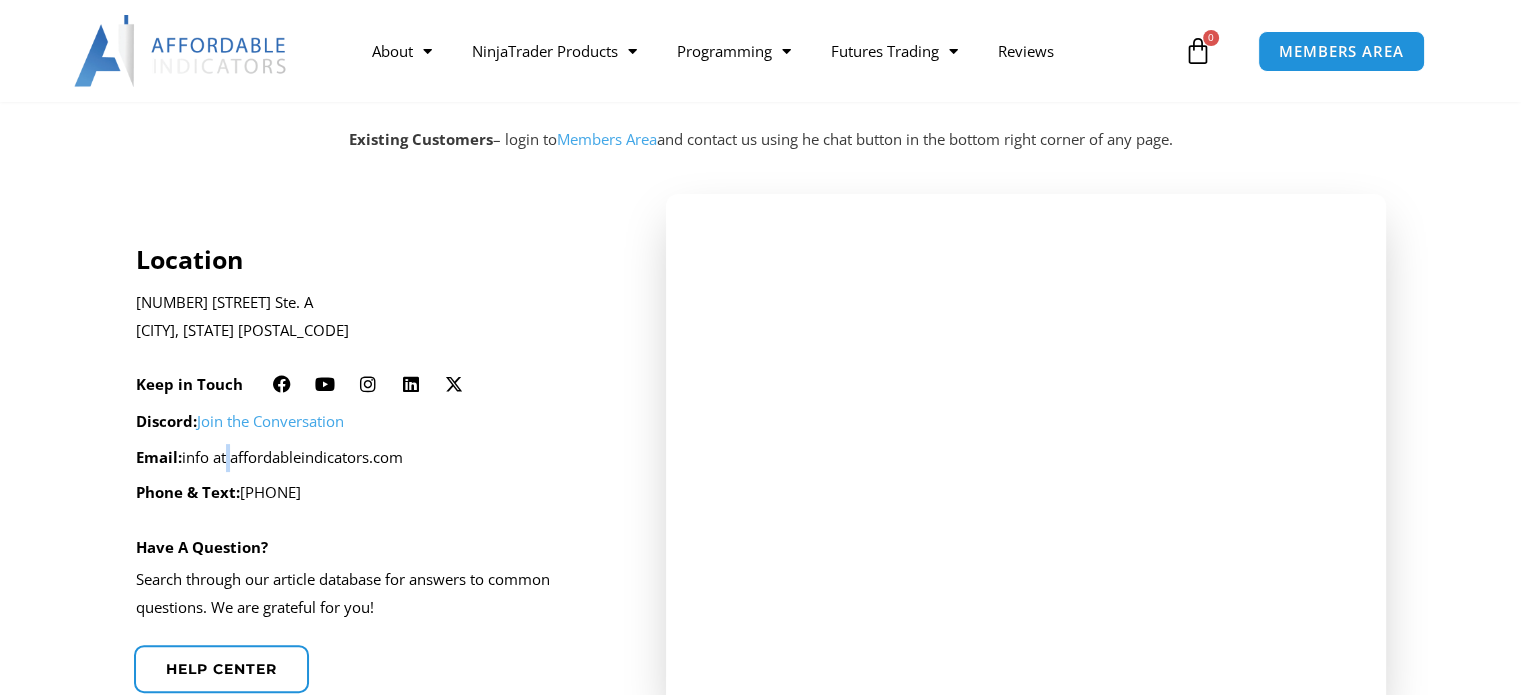 click on "Email:   info at affordableindicators.com" at bounding box center [374, 458] 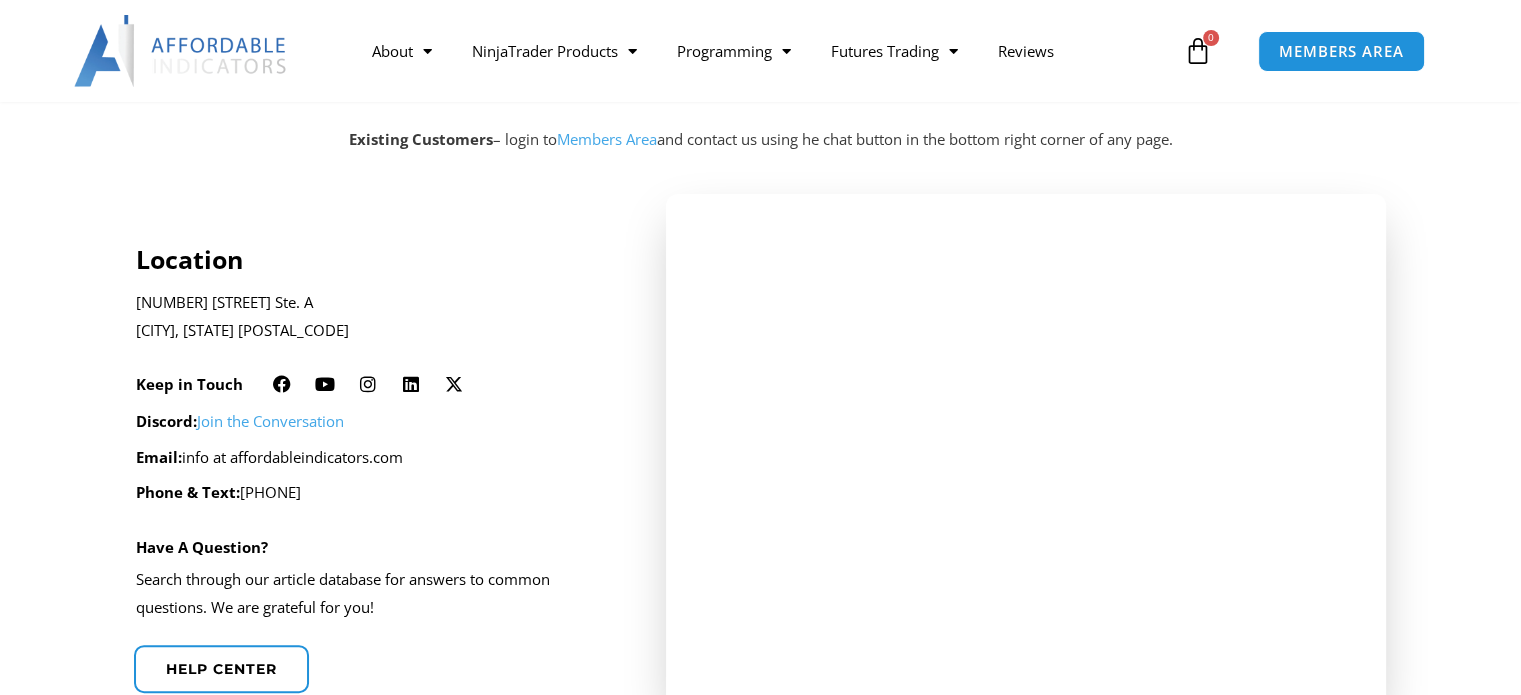 click on "Email:   info at affordableindicators.com" at bounding box center [374, 458] 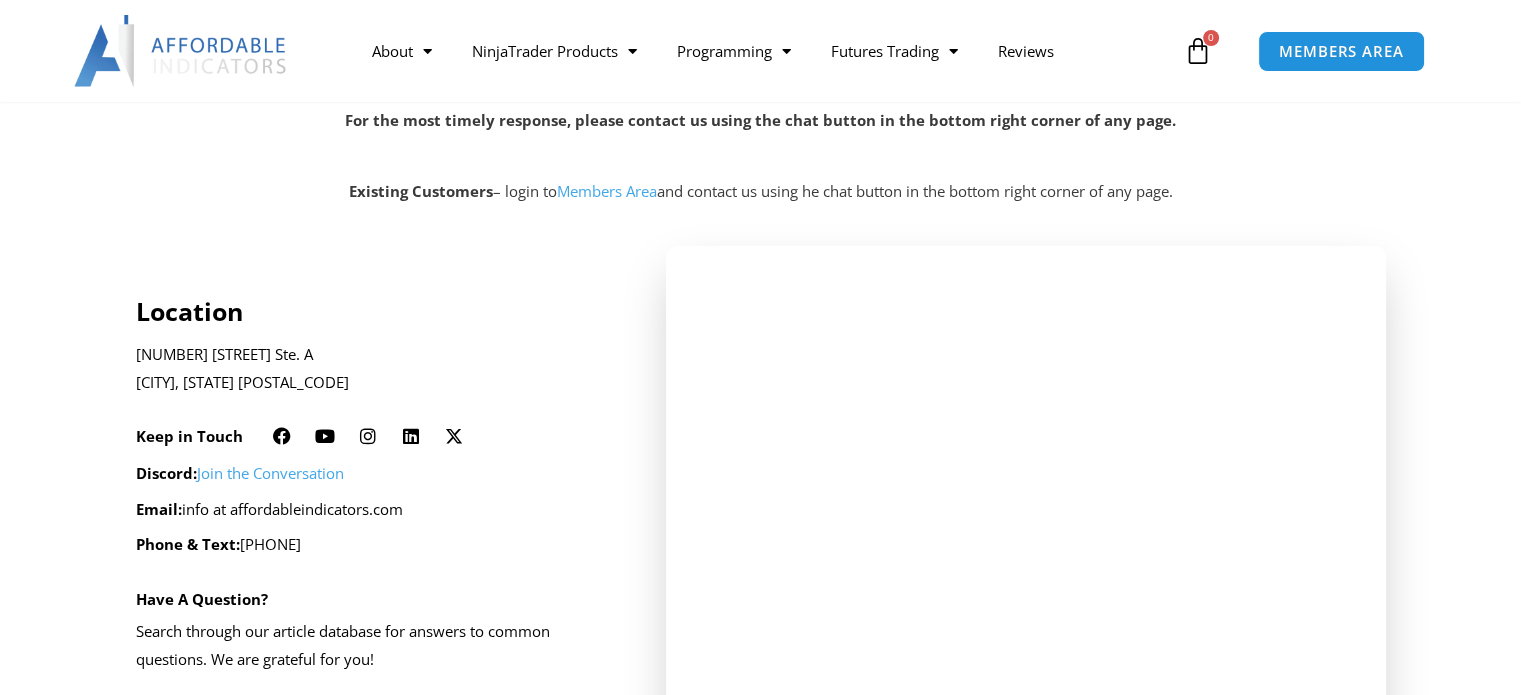scroll, scrollTop: 346, scrollLeft: 0, axis: vertical 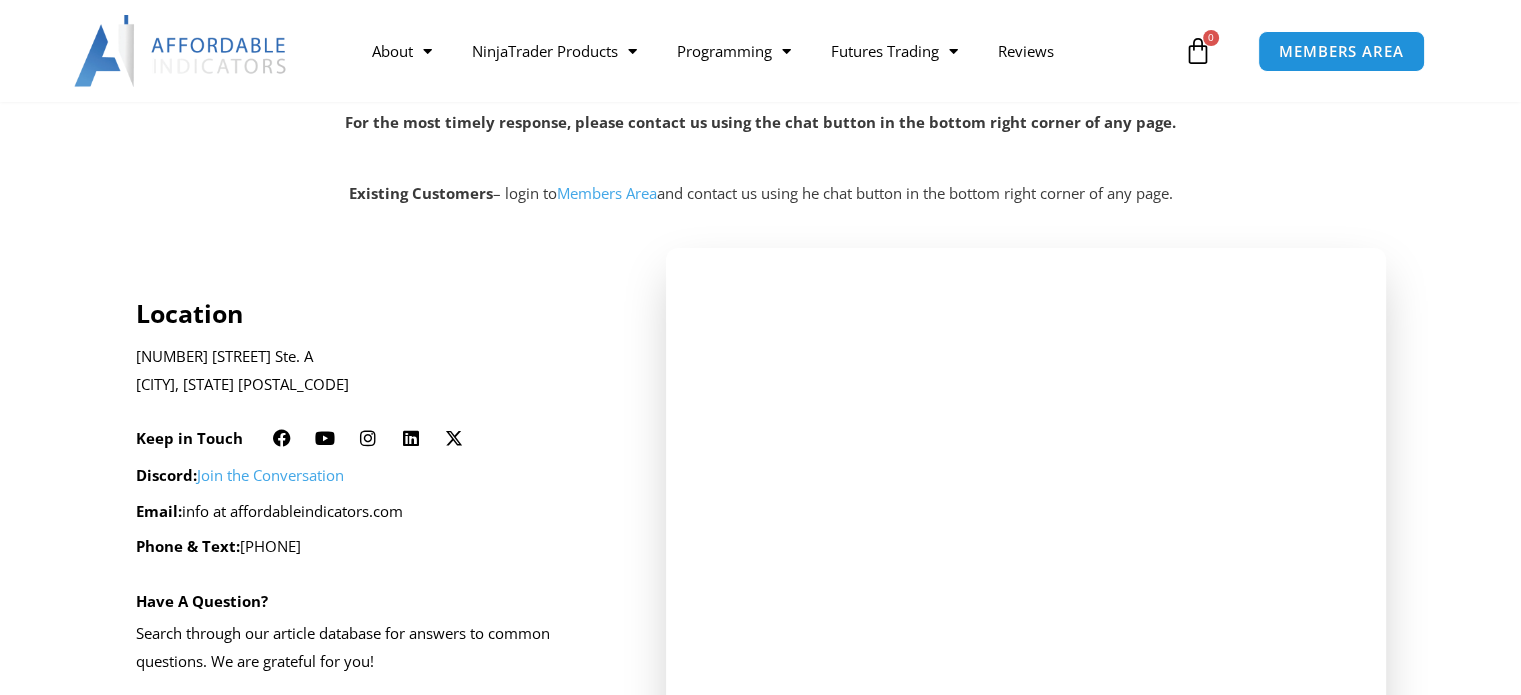 drag, startPoint x: 244, startPoint y: 544, endPoint x: 340, endPoint y: 546, distance: 96.02083 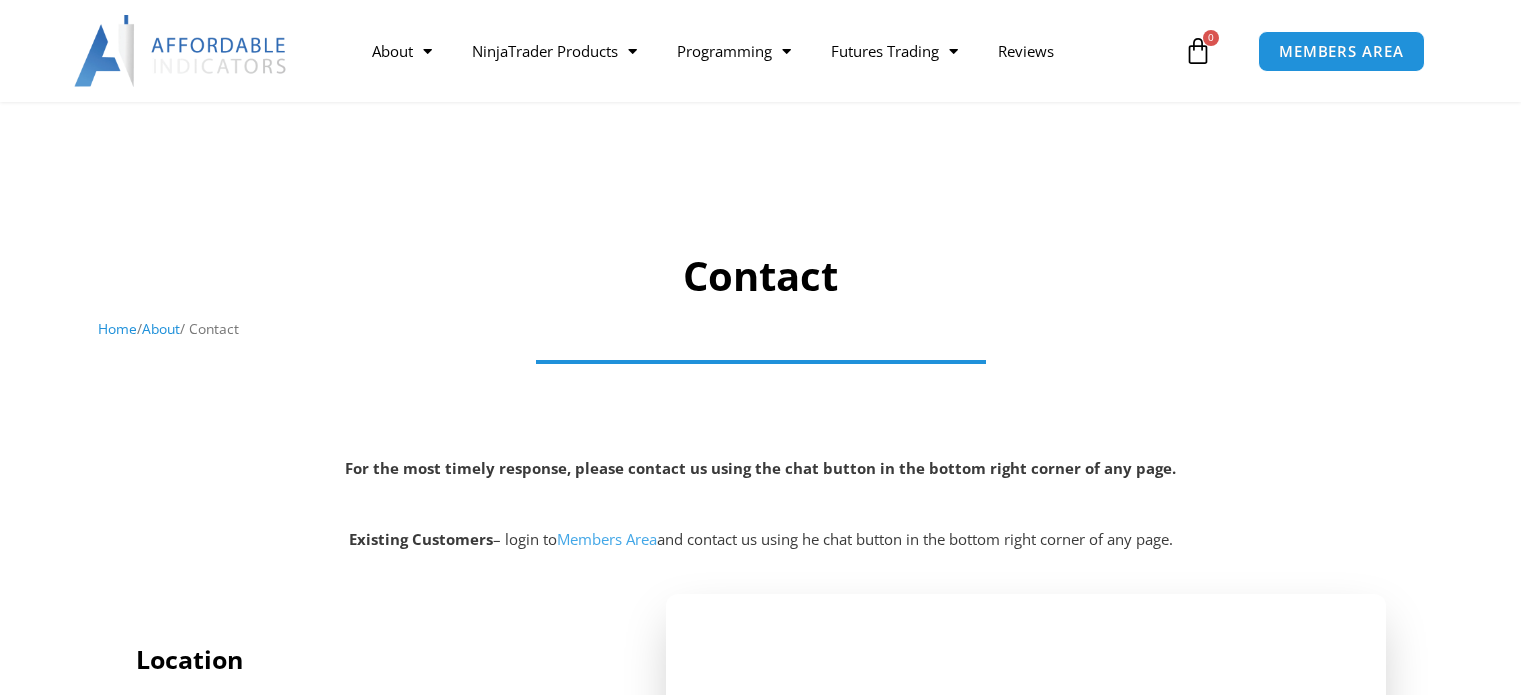 scroll, scrollTop: 346, scrollLeft: 0, axis: vertical 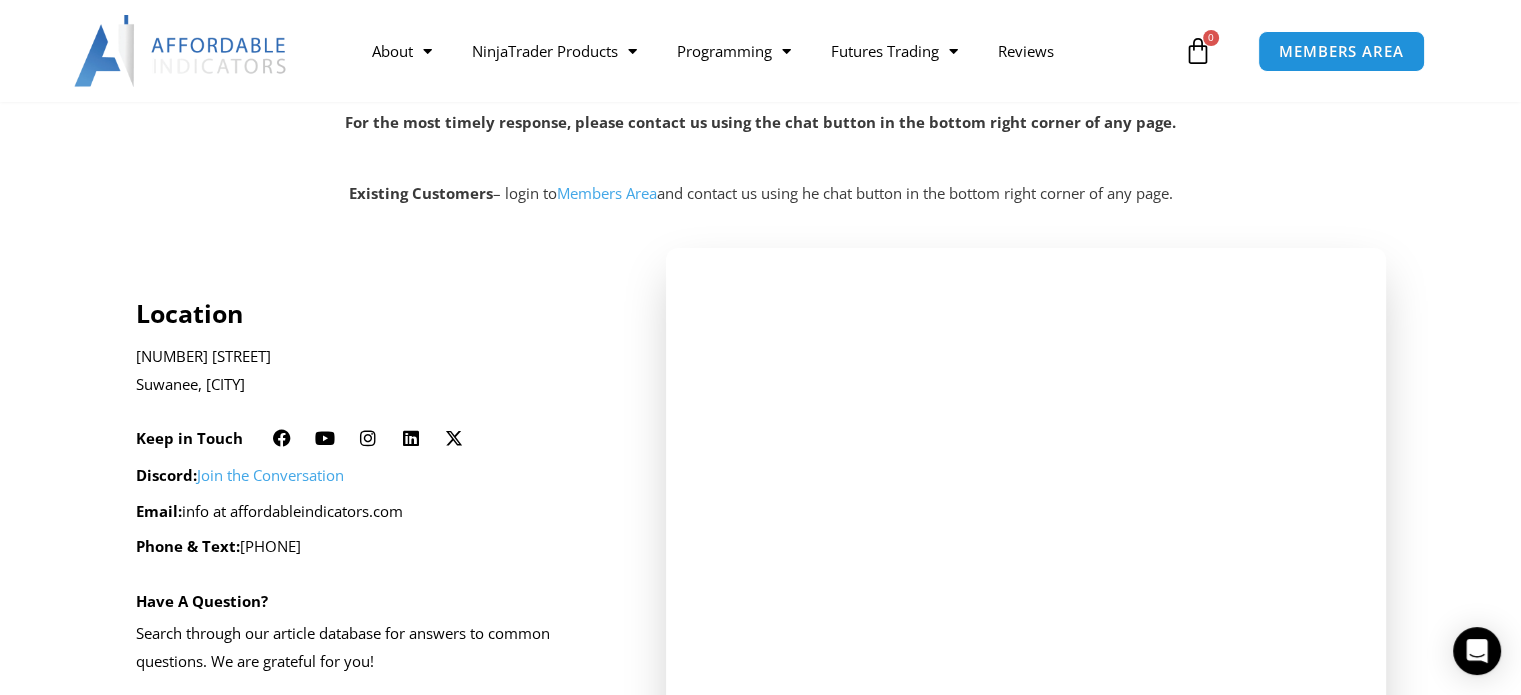 drag, startPoint x: 248, startPoint y: 546, endPoint x: 355, endPoint y: 544, distance: 107.01869 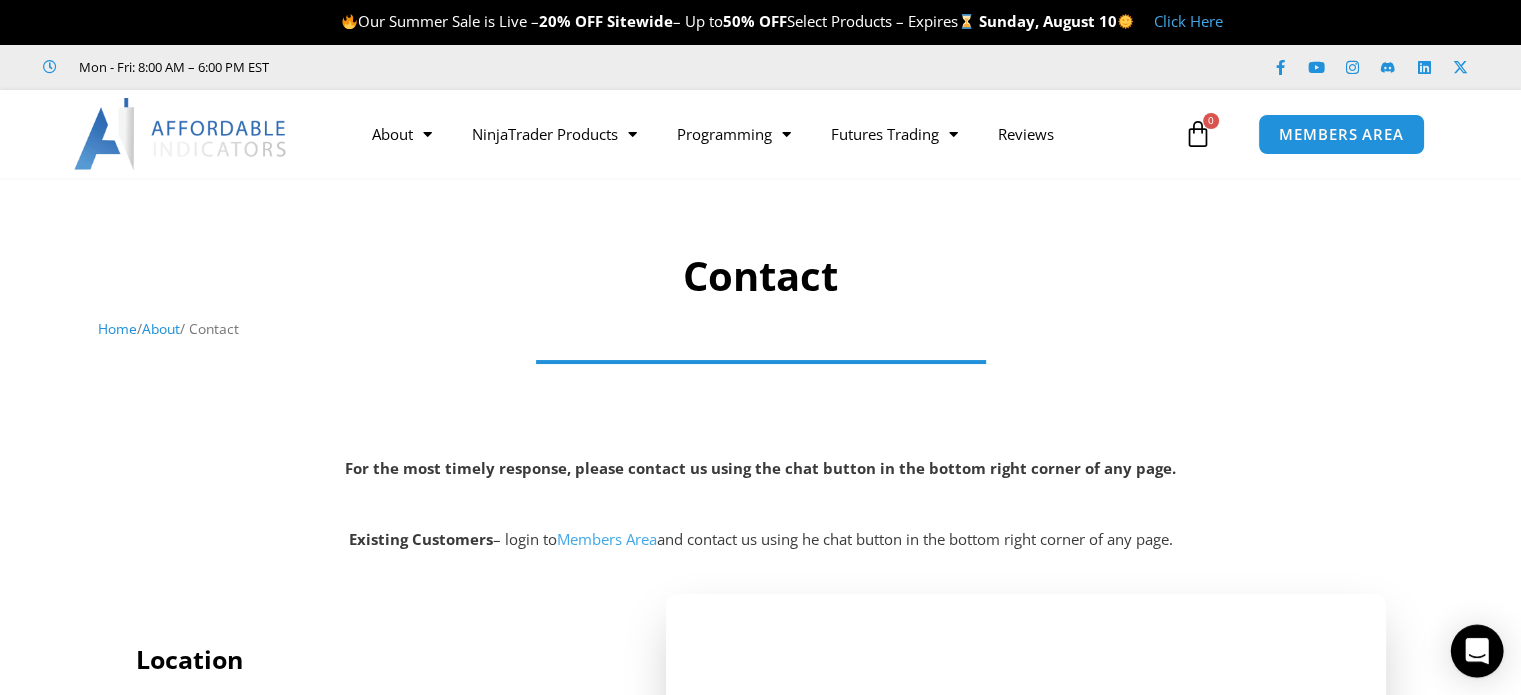 click 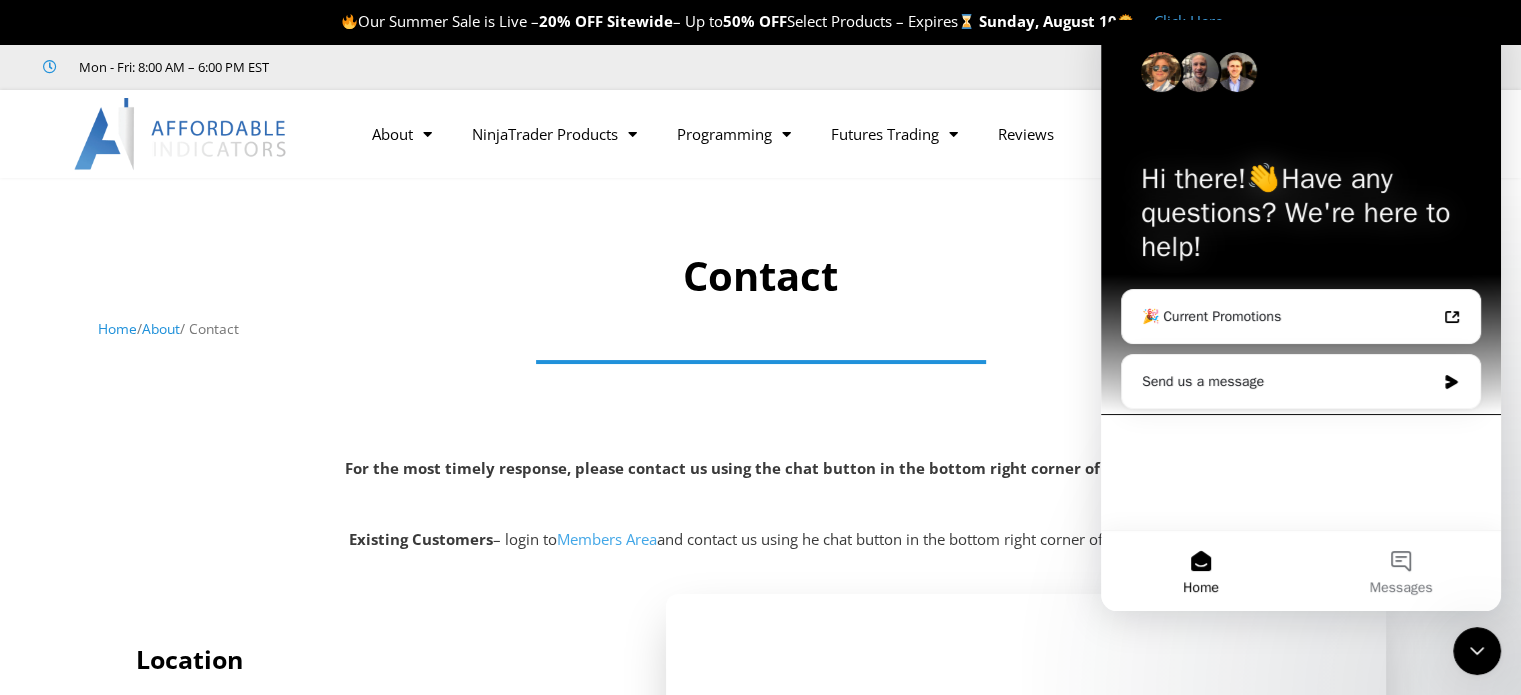 scroll, scrollTop: 0, scrollLeft: 0, axis: both 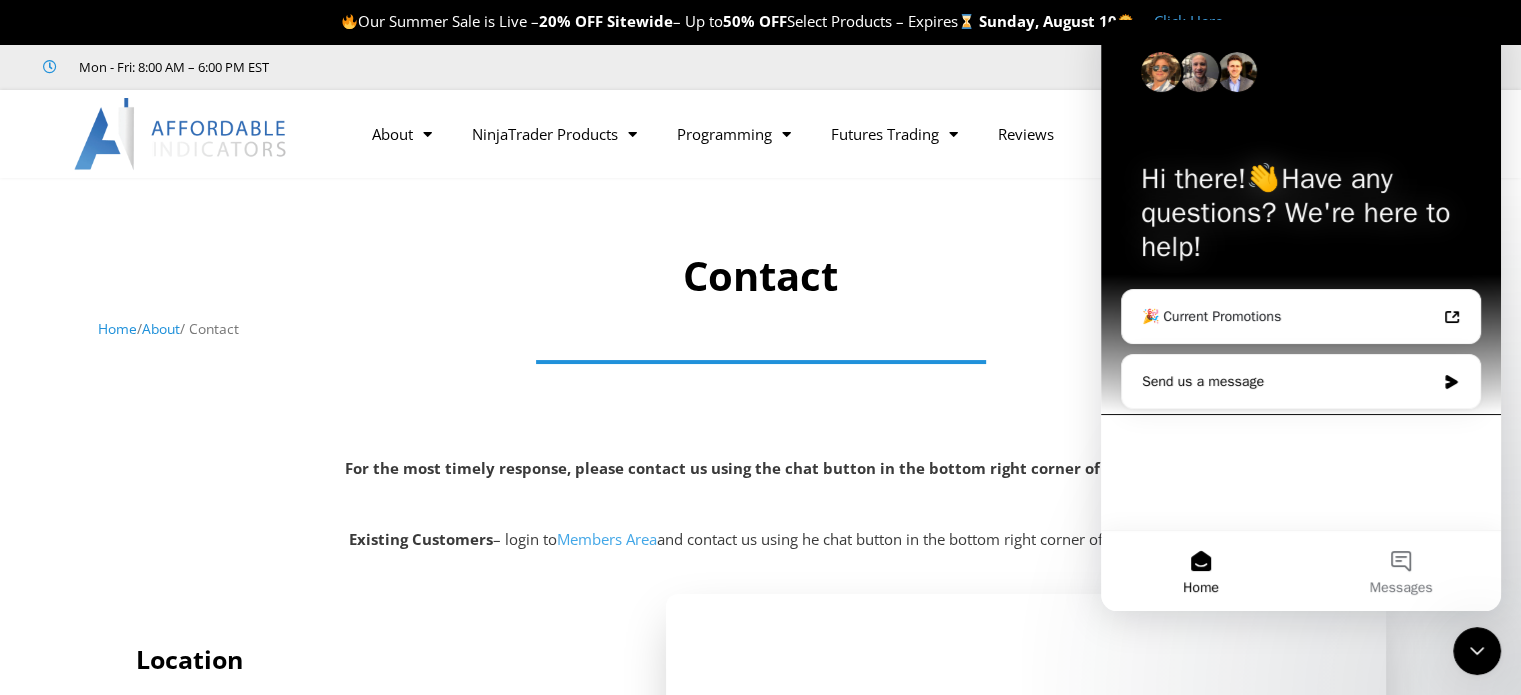 click on "Send us a message" at bounding box center (1301, 381) 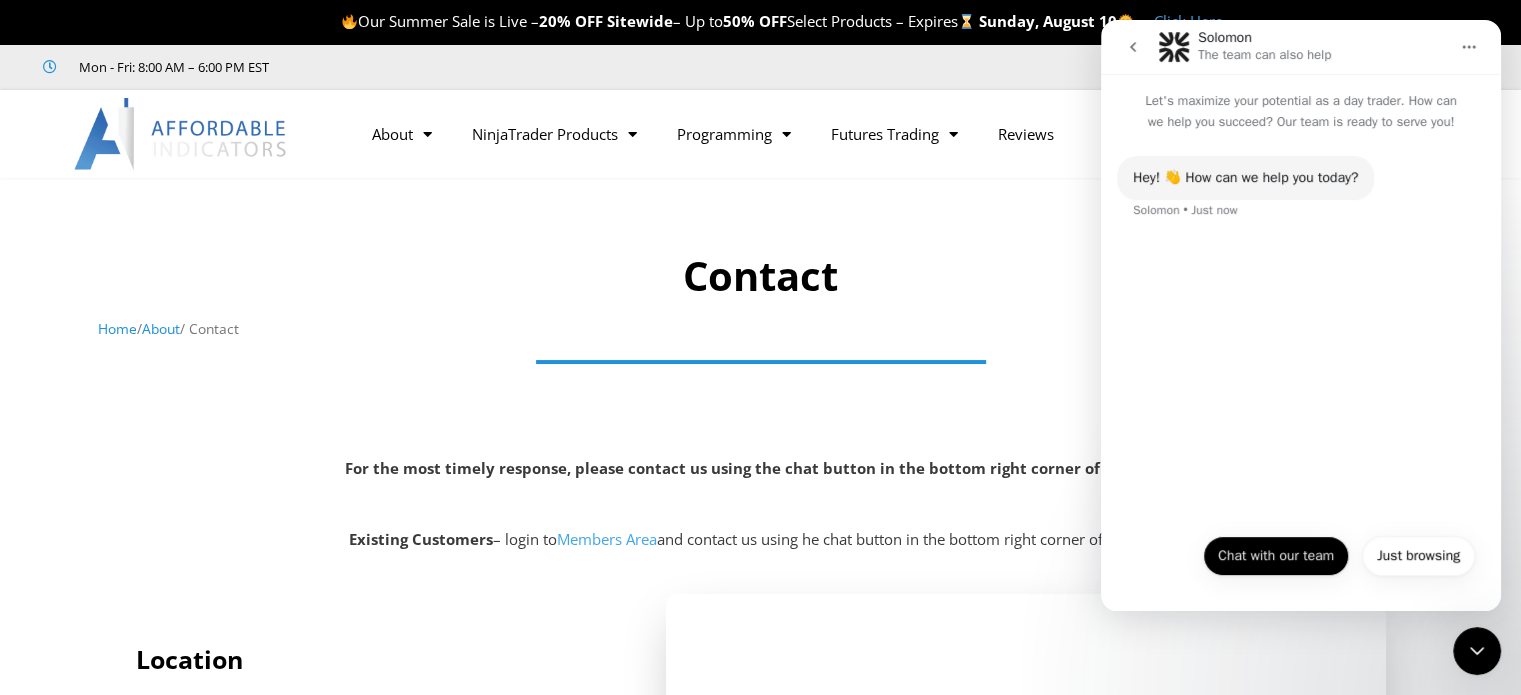 click on "Chat with our team" at bounding box center [1276, 556] 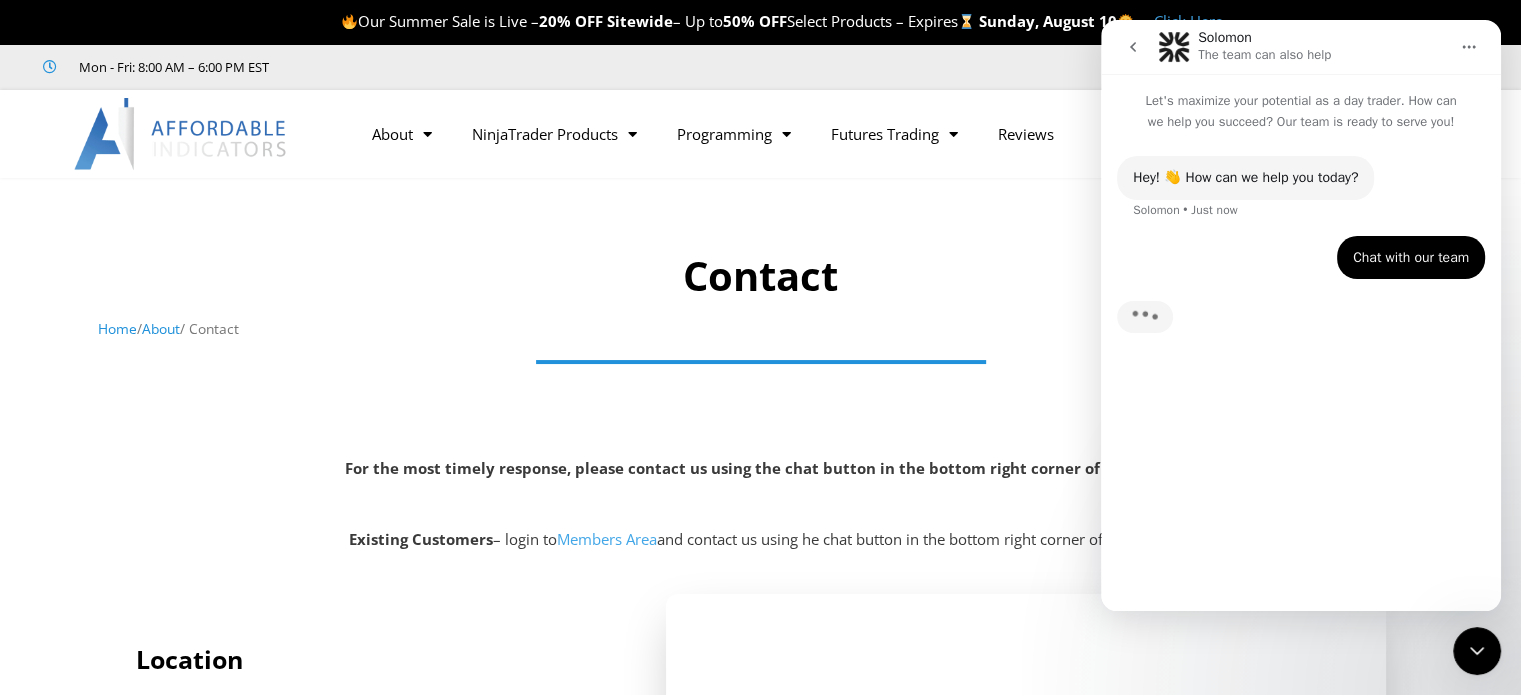 click on "Chat with our team    •   Just now" at bounding box center (1411, 258) 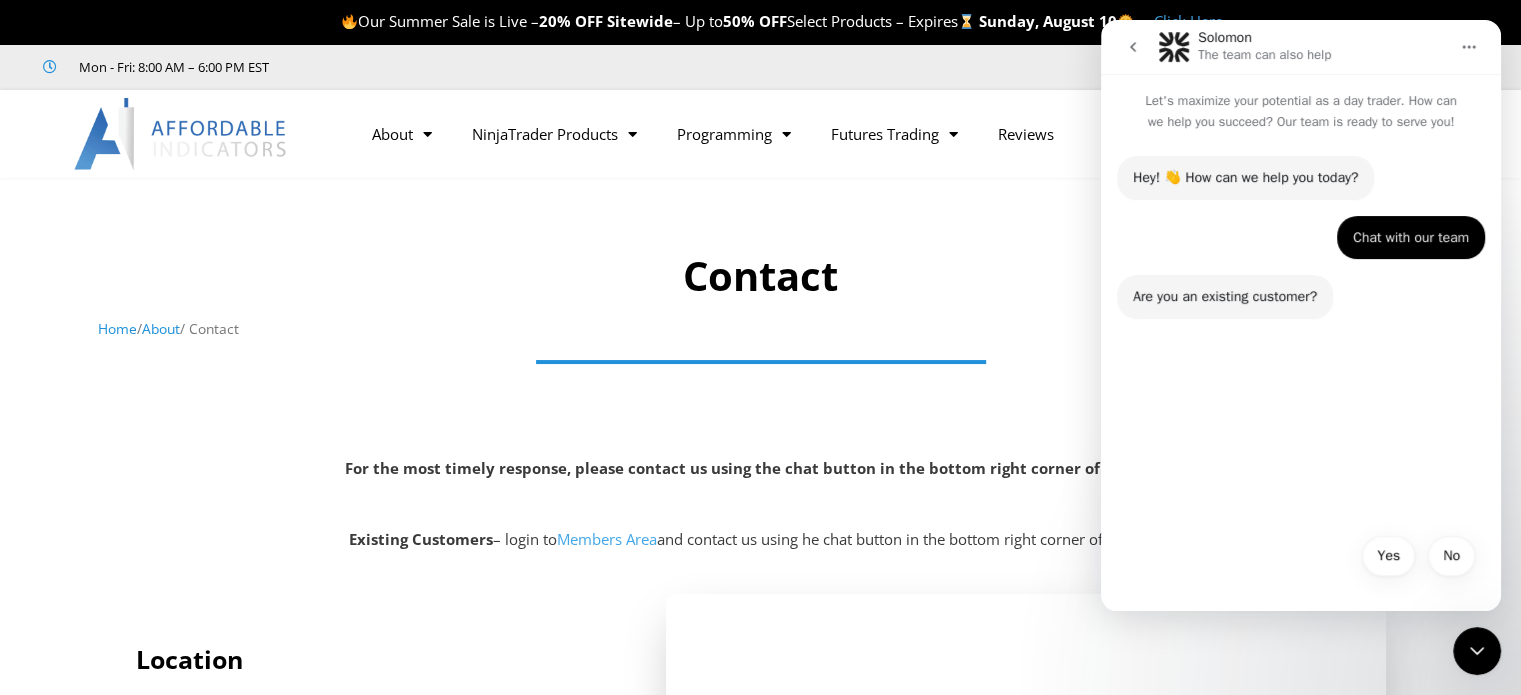 click on "Hey! 👋 How can we help you today? Solomon    •   Just now Chat with our team    •   Just now Are you an existing customer? Solomon    •   Just now" at bounding box center [1301, 327] 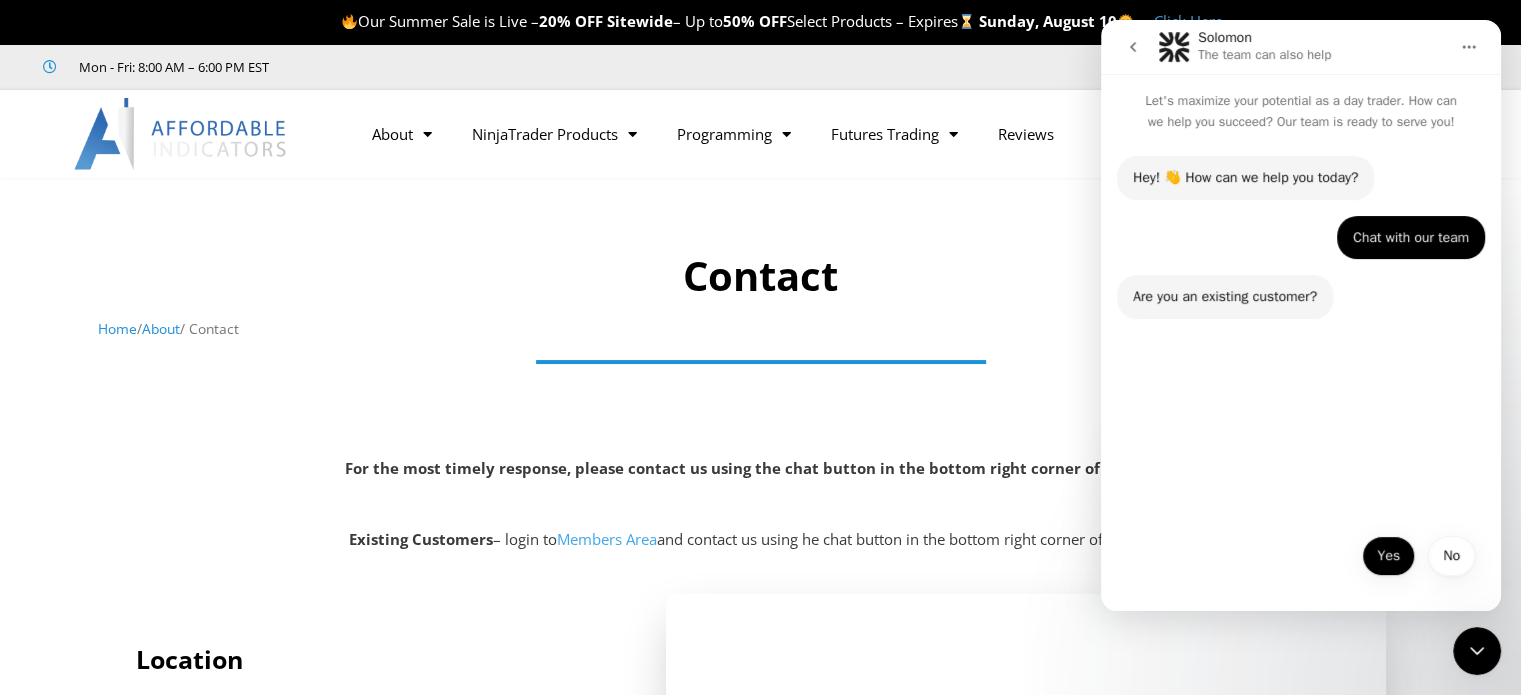 click on "Yes" at bounding box center (1388, 556) 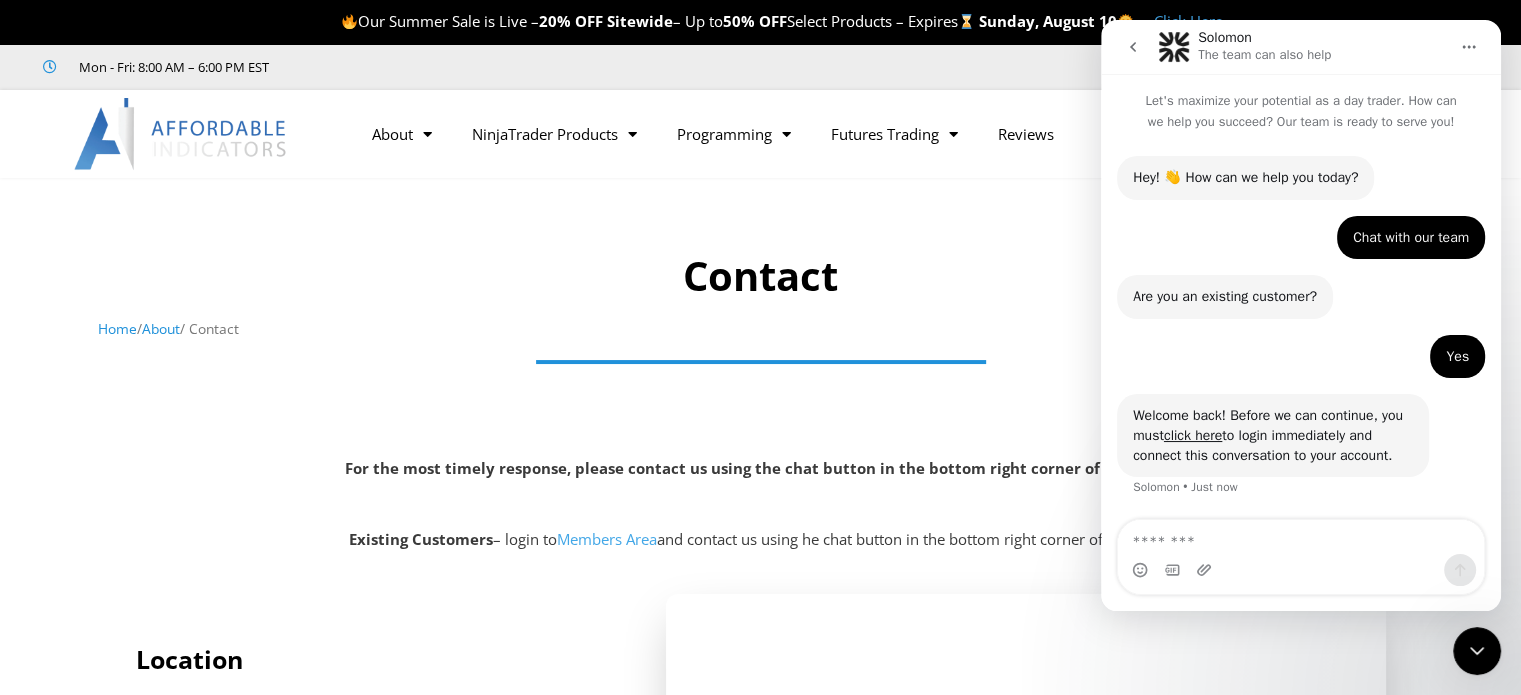 click at bounding box center (1301, 537) 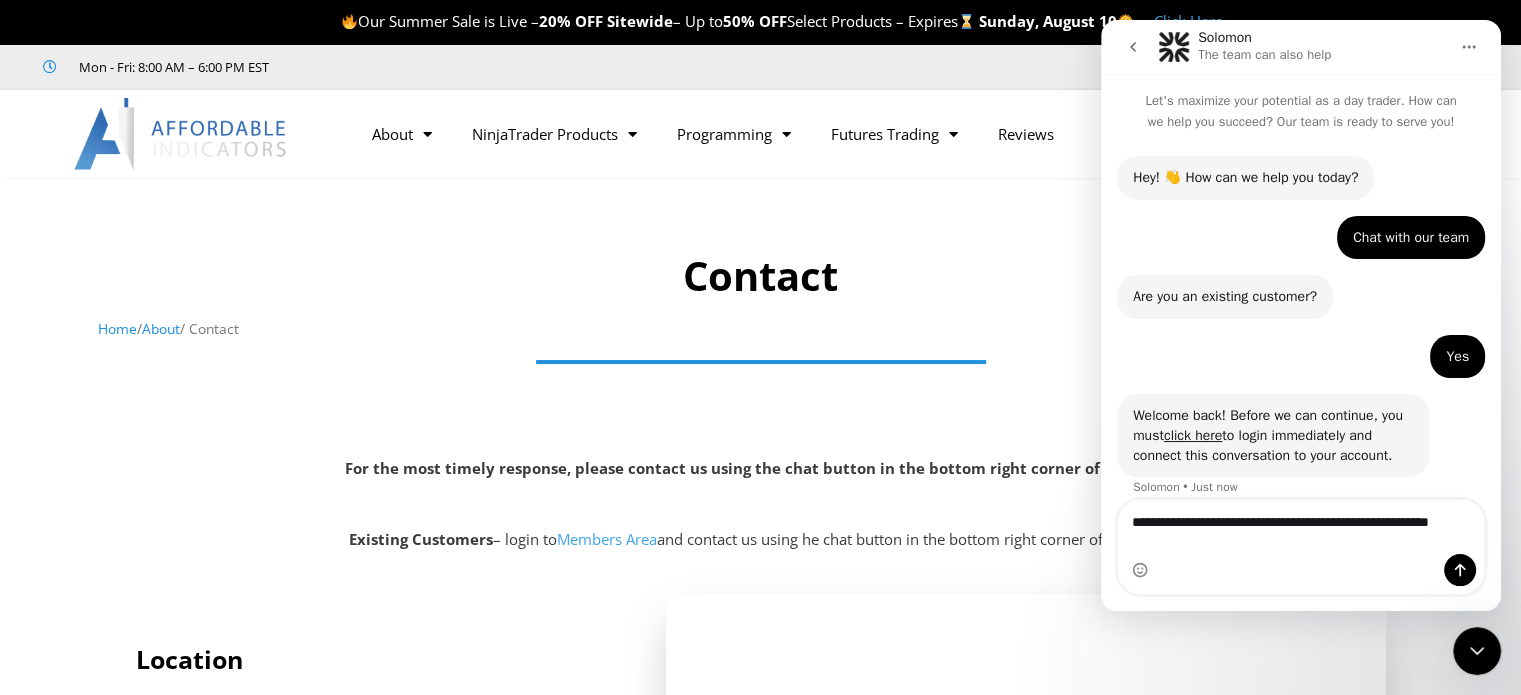 scroll, scrollTop: 18, scrollLeft: 0, axis: vertical 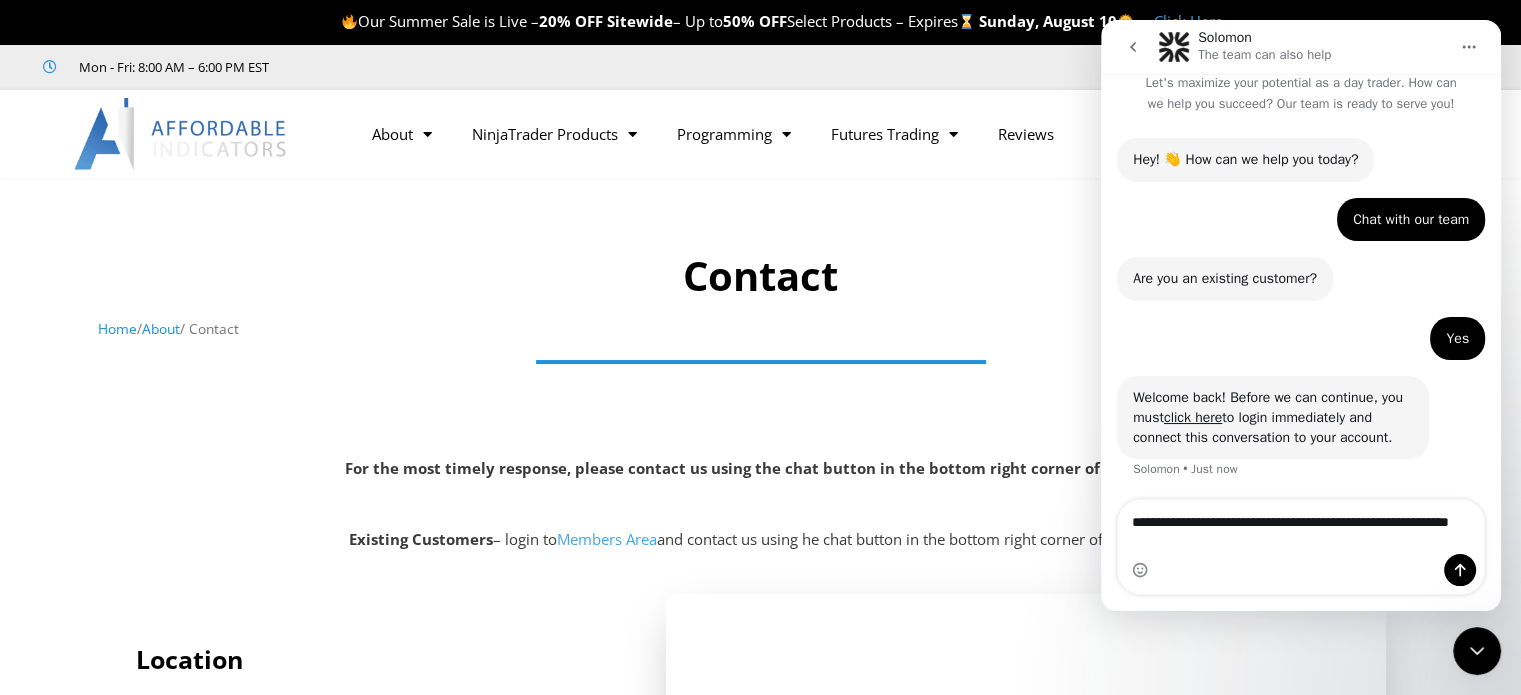 type on "**********" 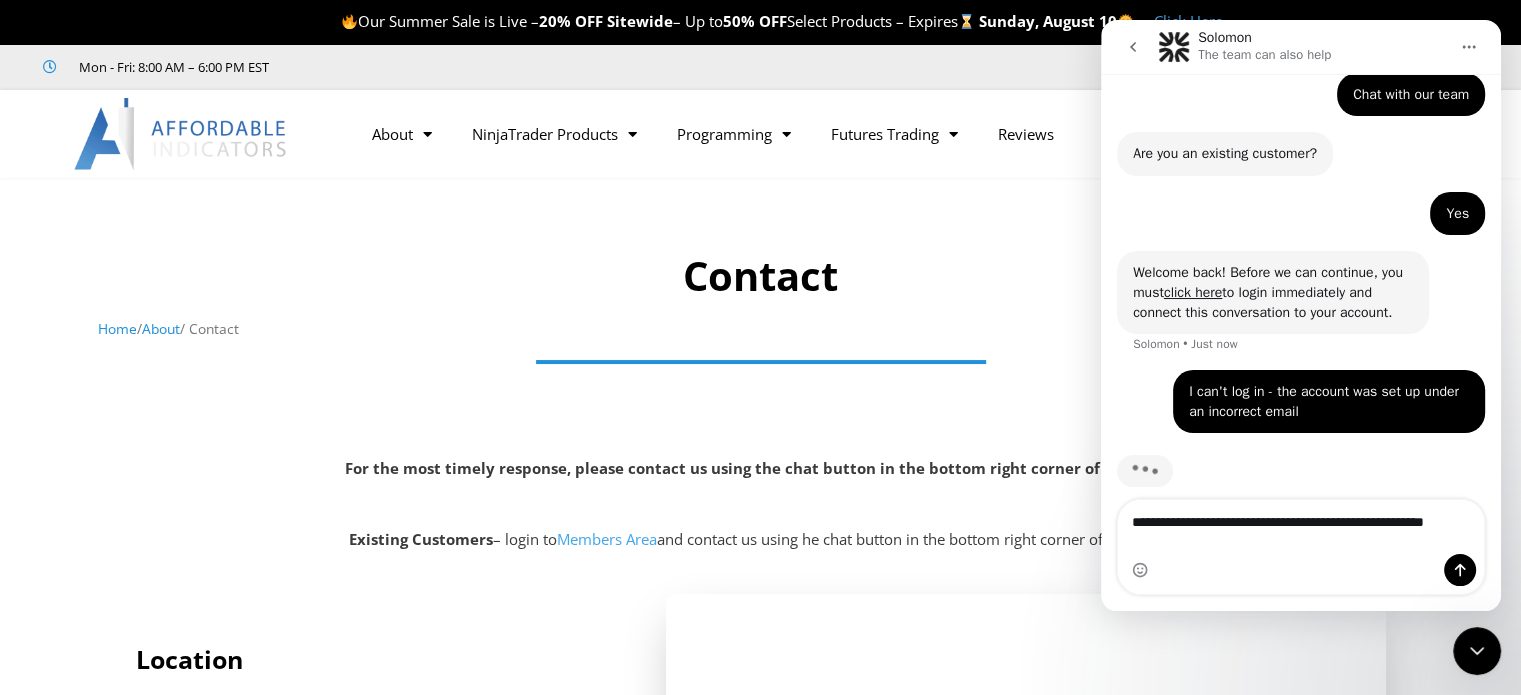 scroll, scrollTop: 163, scrollLeft: 0, axis: vertical 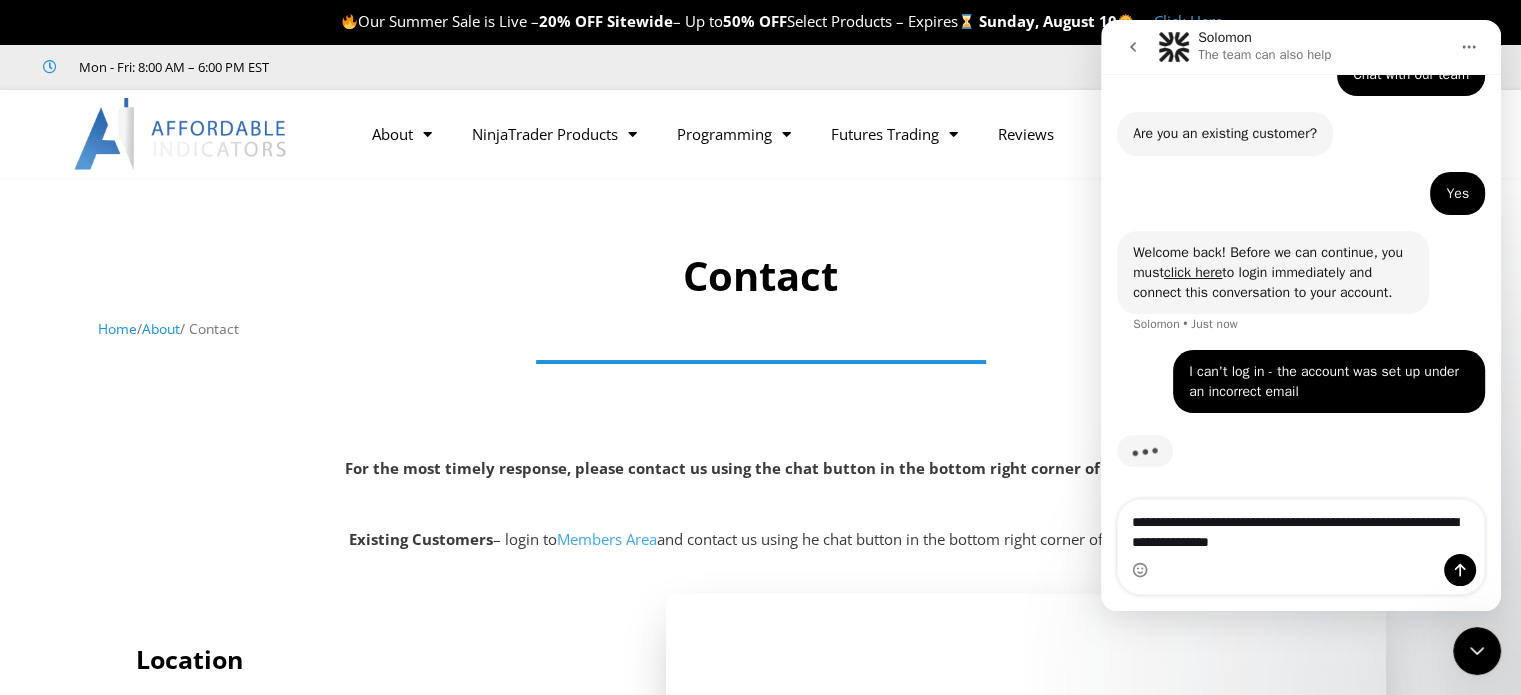 type on "**********" 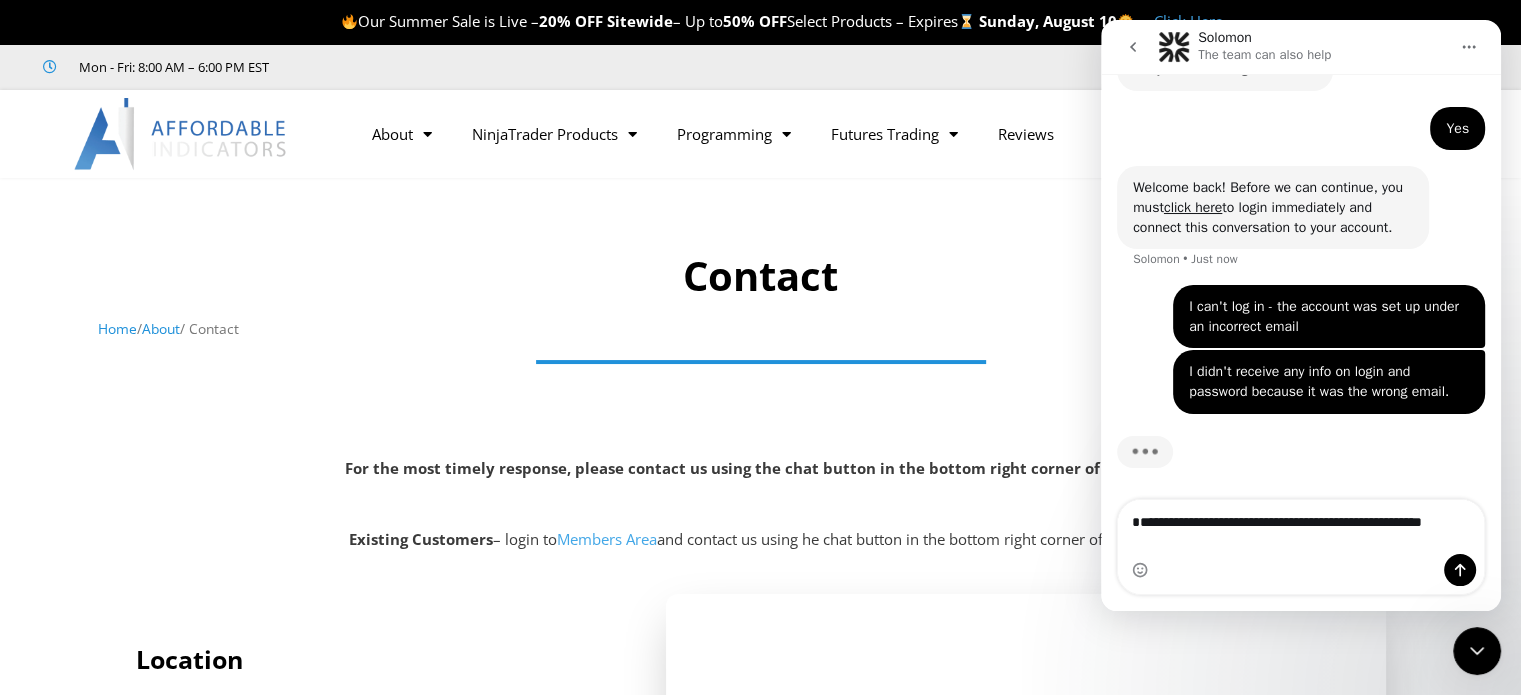 scroll, scrollTop: 248, scrollLeft: 0, axis: vertical 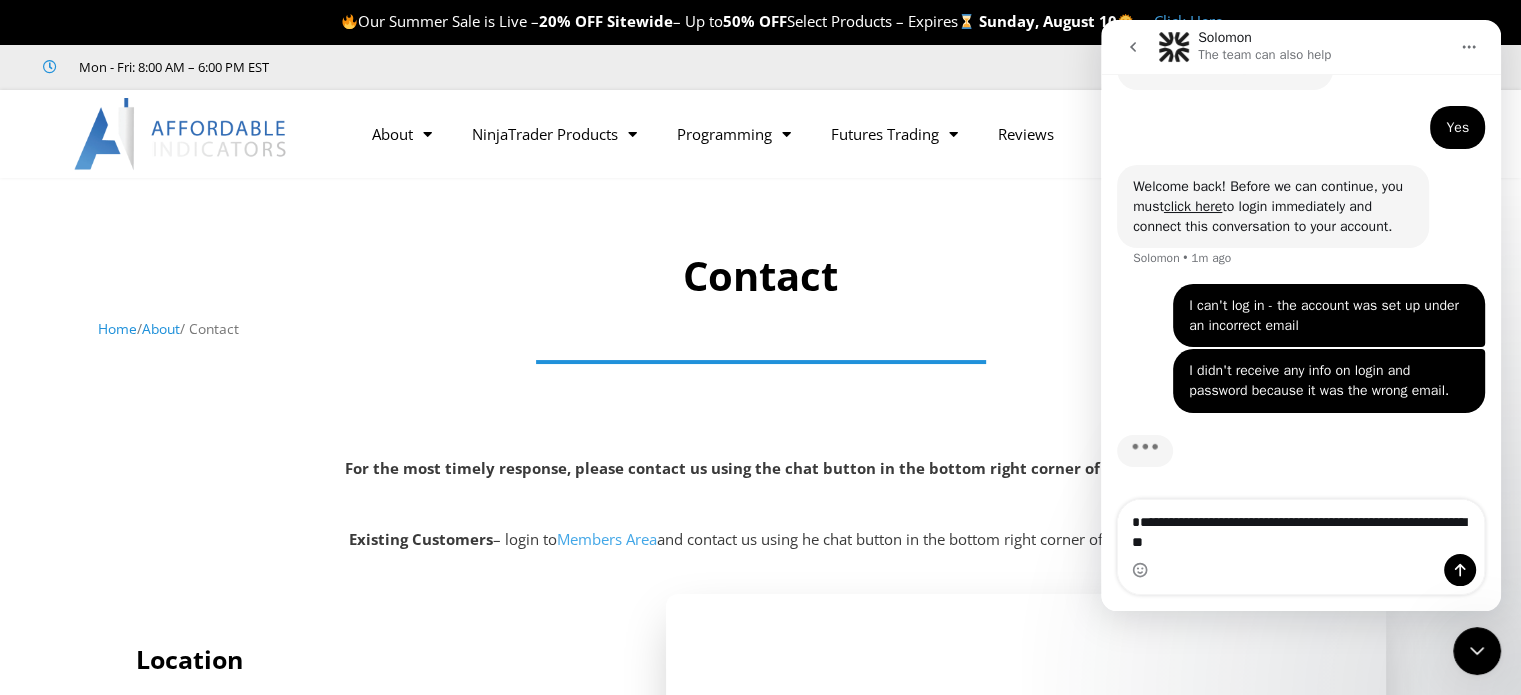 type on "**********" 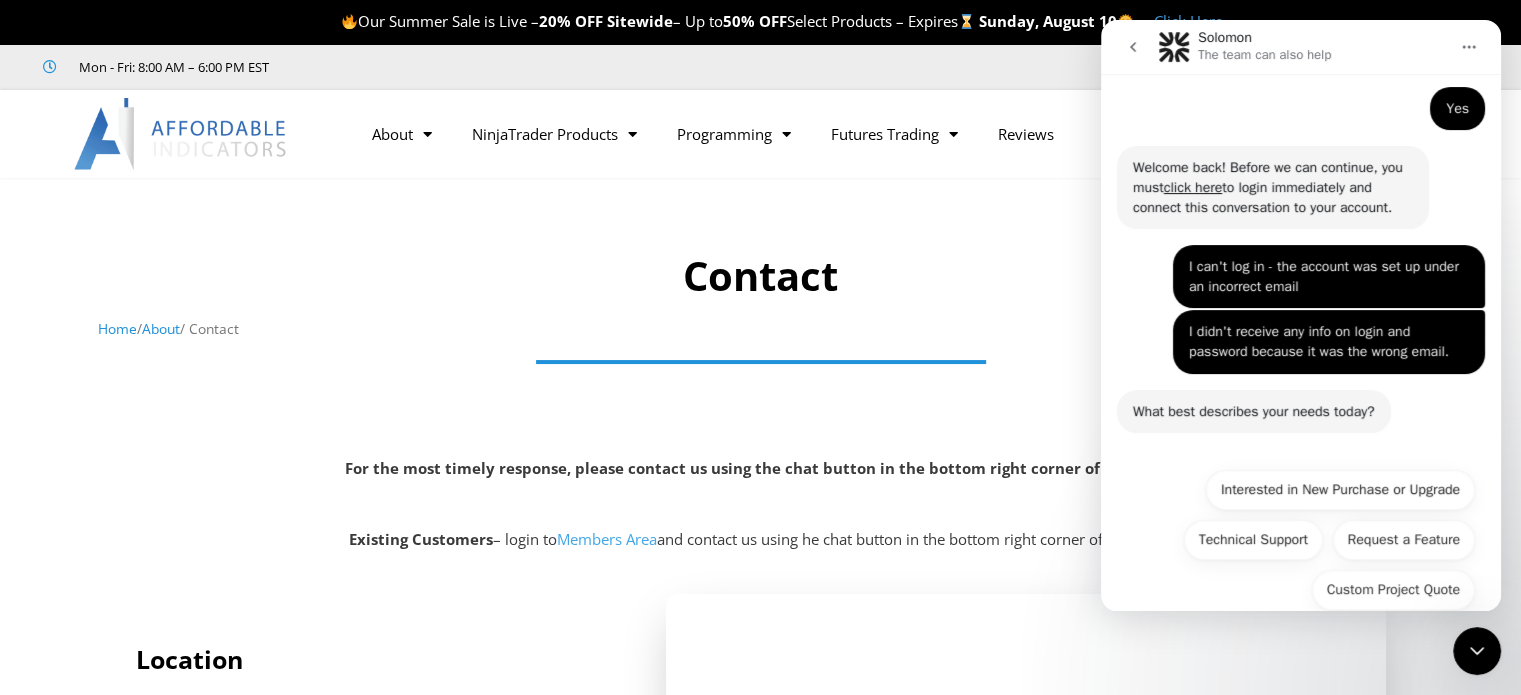 scroll, scrollTop: 280, scrollLeft: 0, axis: vertical 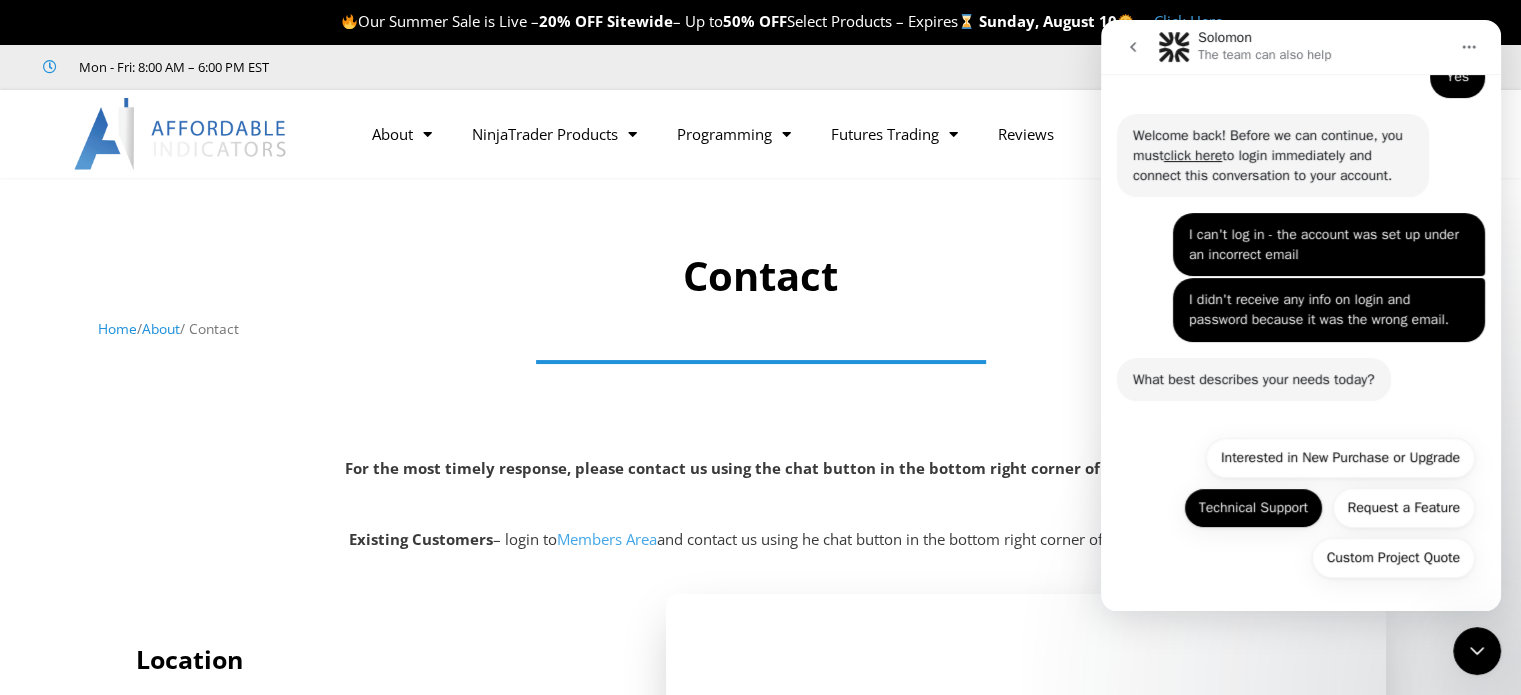 click on "Technical Support" at bounding box center (1253, 508) 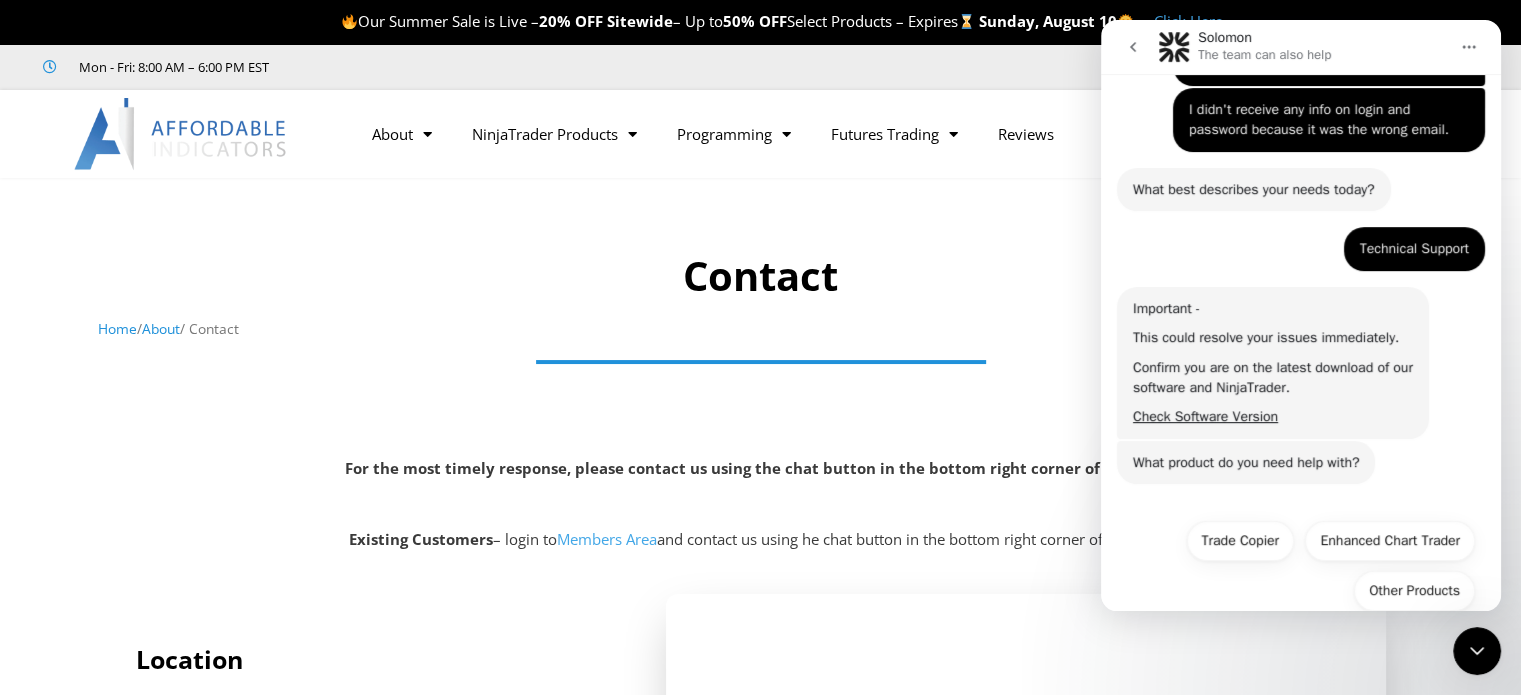 scroll, scrollTop: 503, scrollLeft: 0, axis: vertical 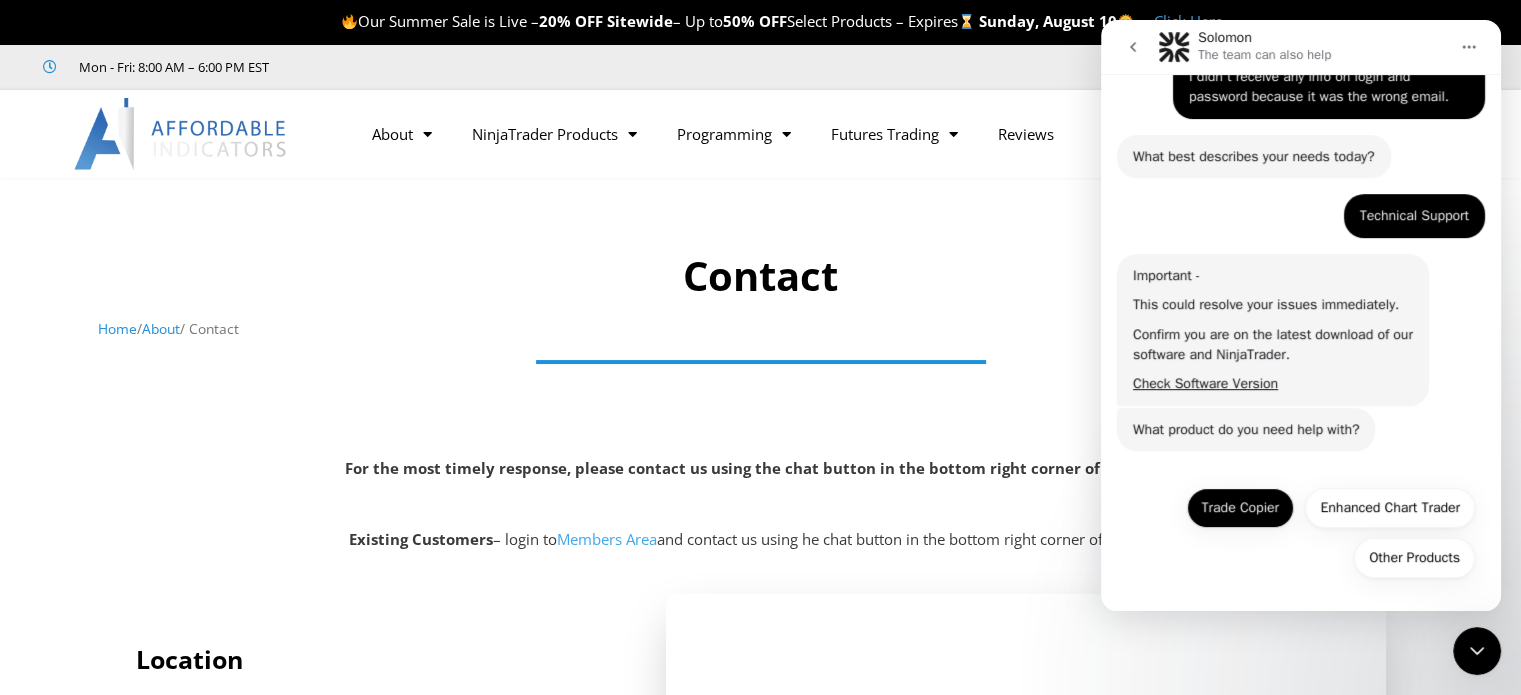 click on "Trade Copier" at bounding box center (1240, 508) 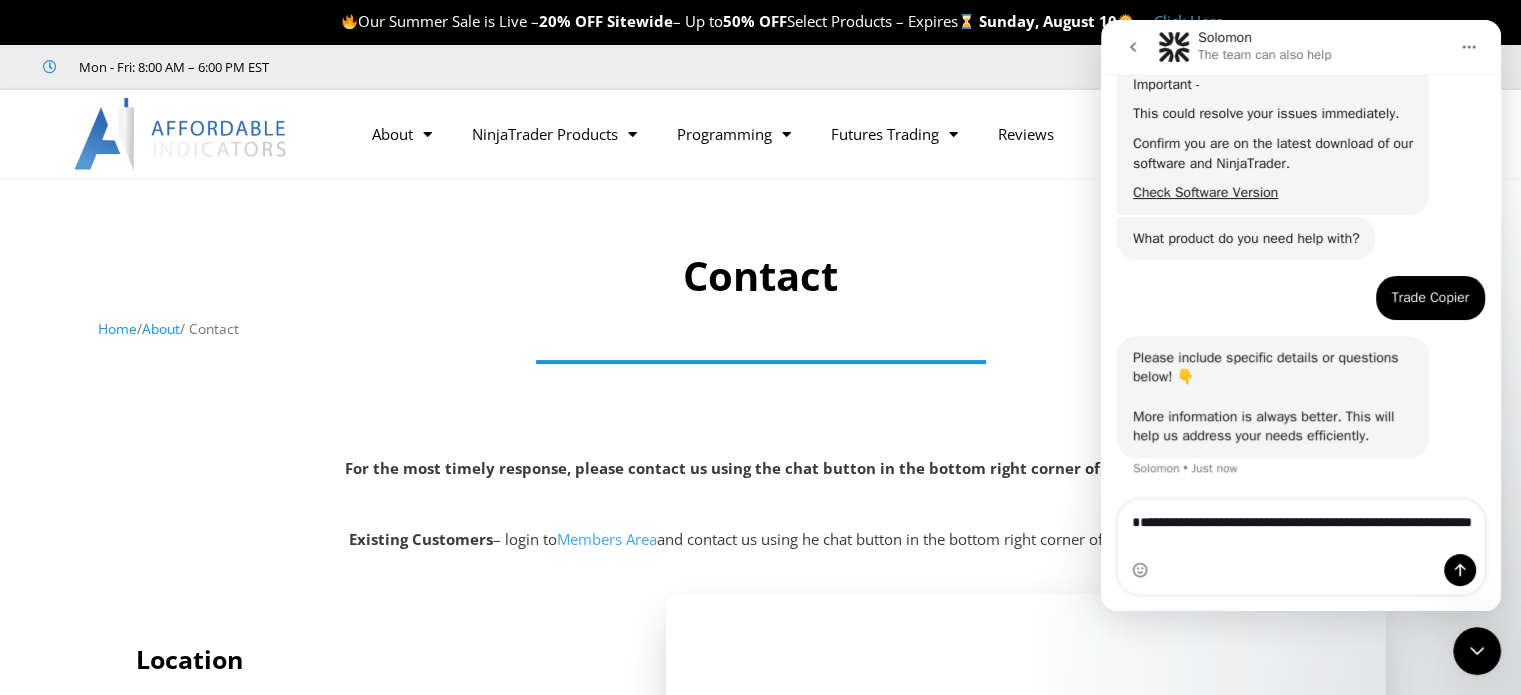 scroll, scrollTop: 713, scrollLeft: 0, axis: vertical 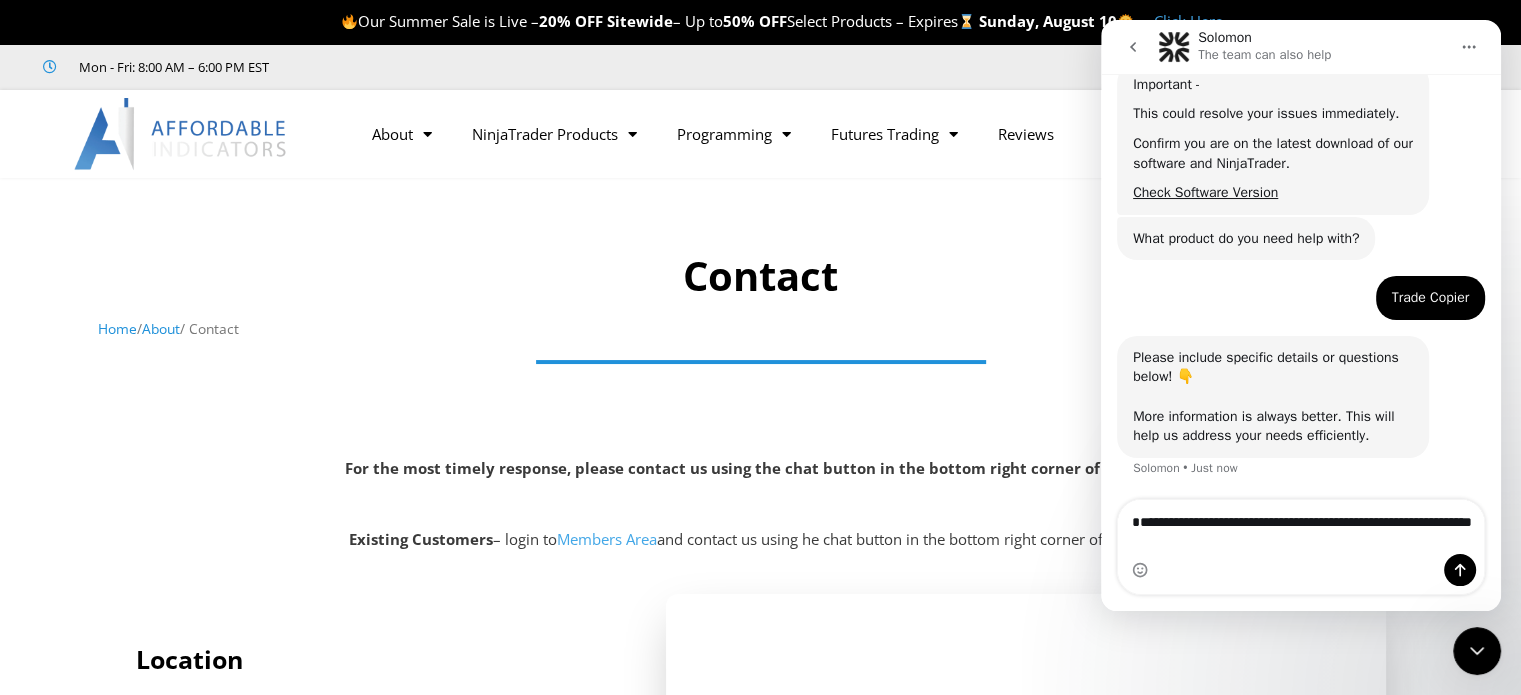 click on "**********" at bounding box center (1301, 537) 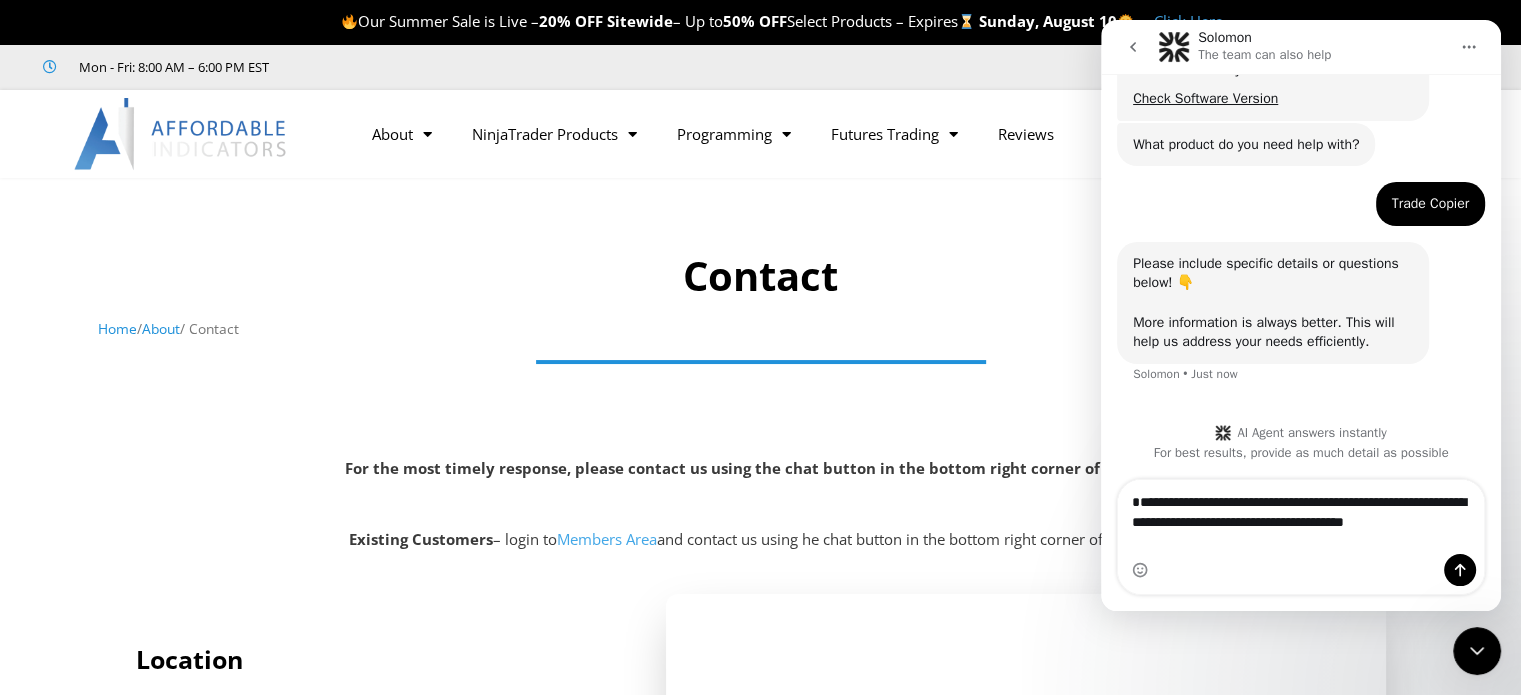 scroll, scrollTop: 808, scrollLeft: 0, axis: vertical 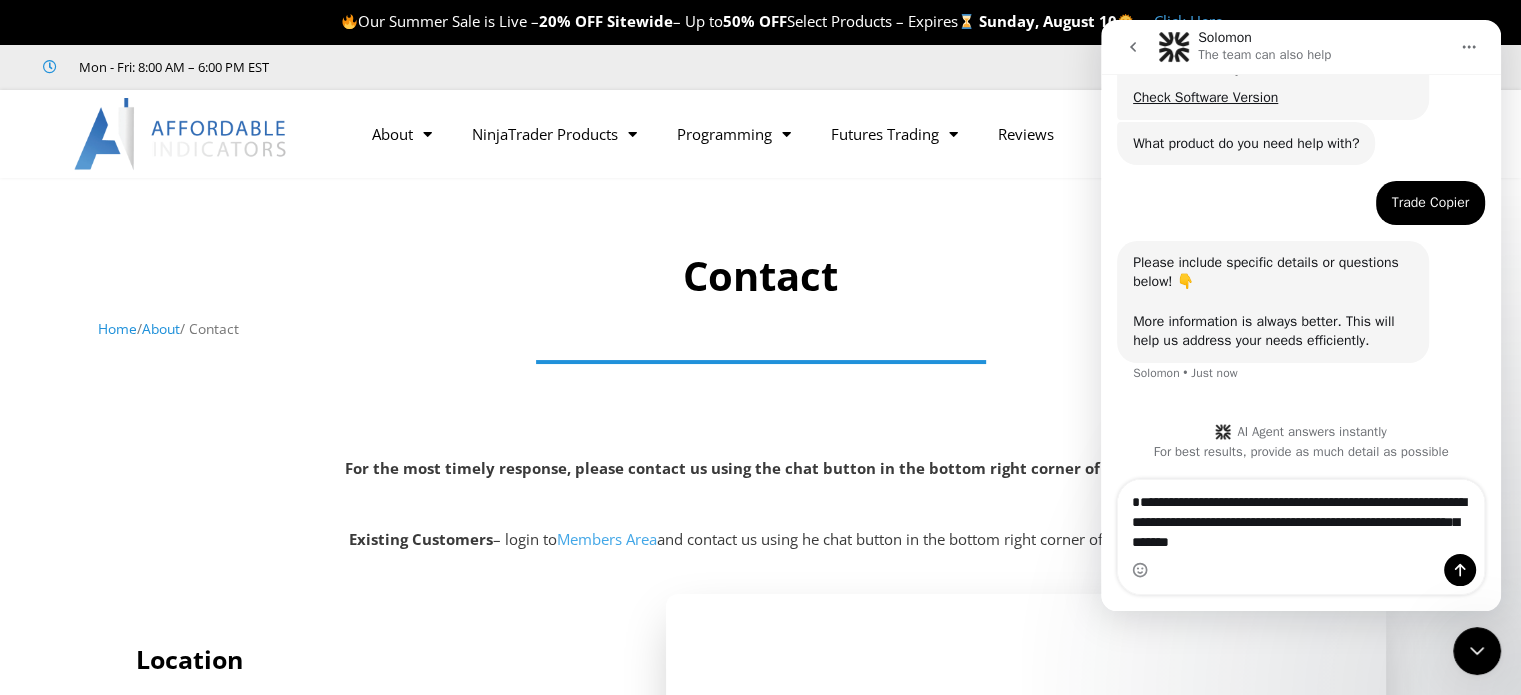 type on "**********" 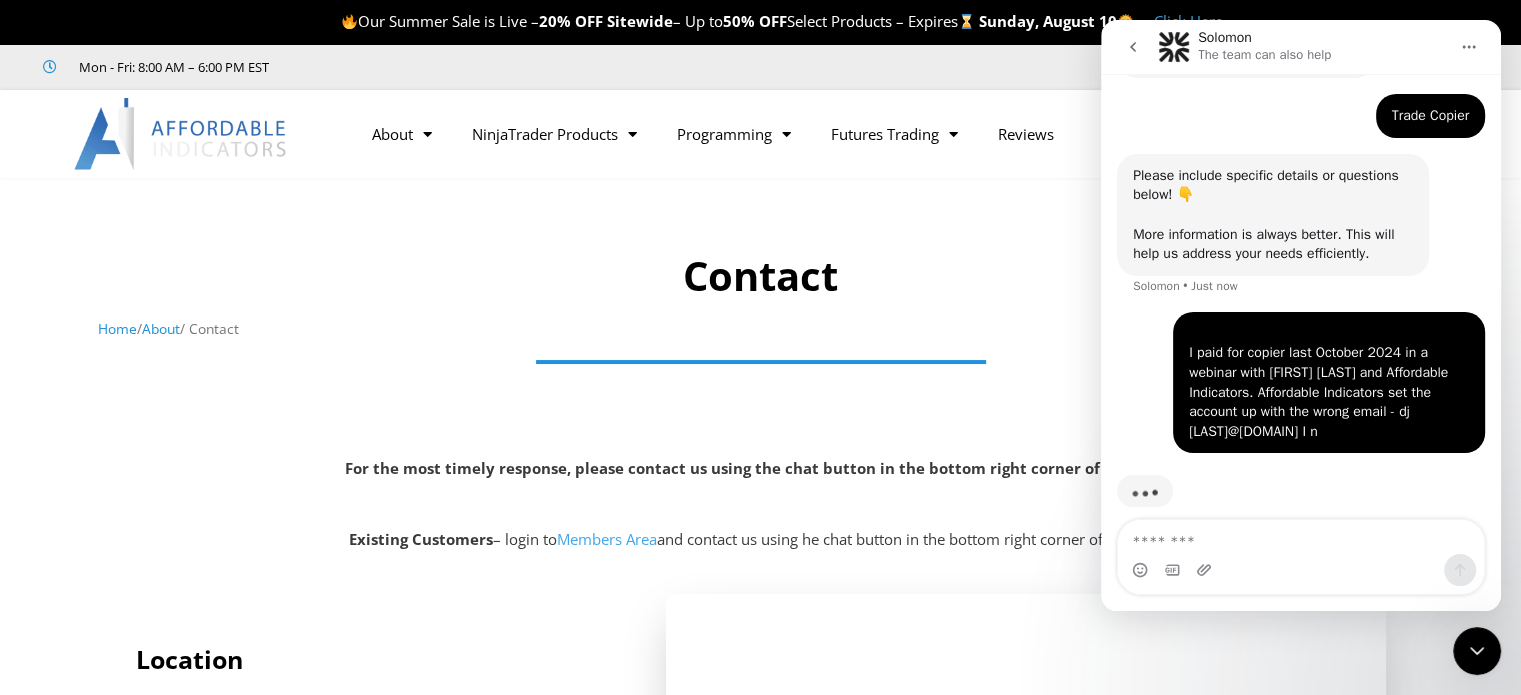 scroll, scrollTop: 886, scrollLeft: 0, axis: vertical 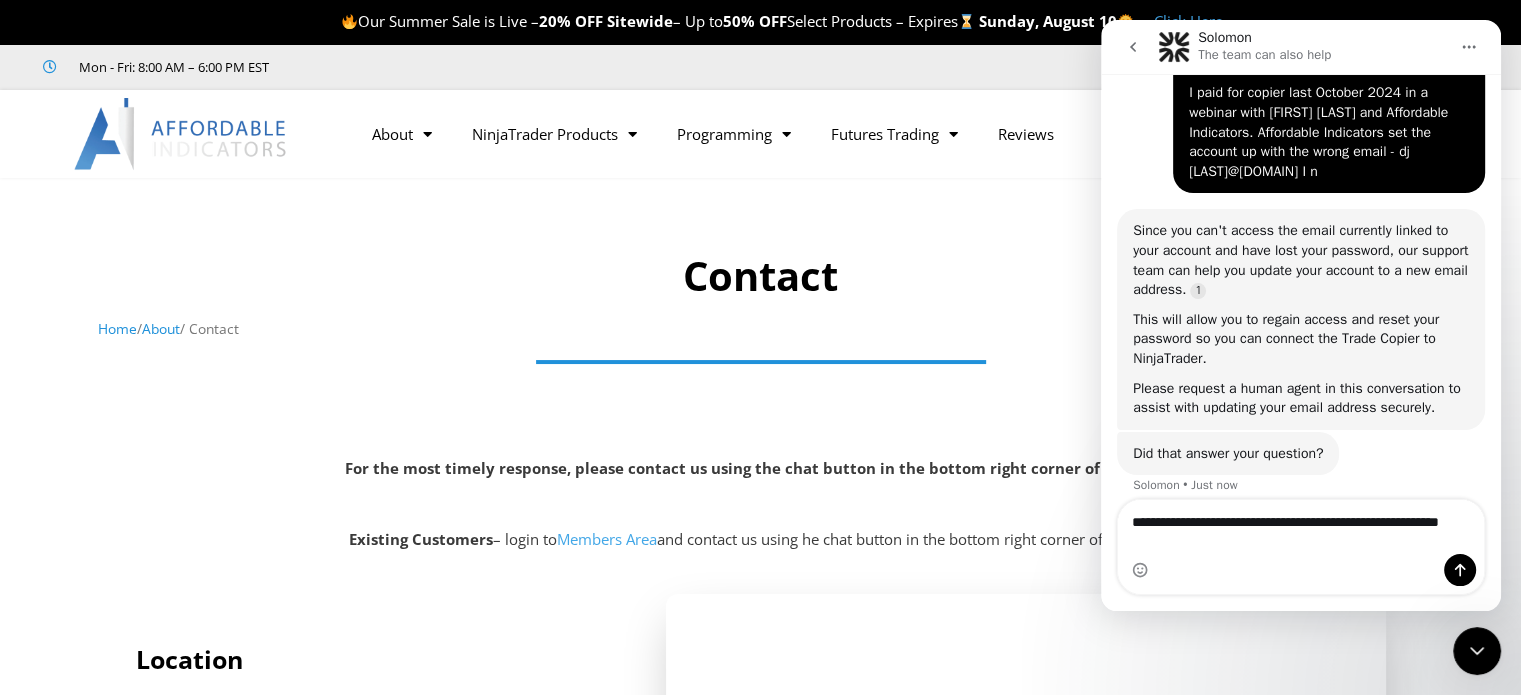 type on "**********" 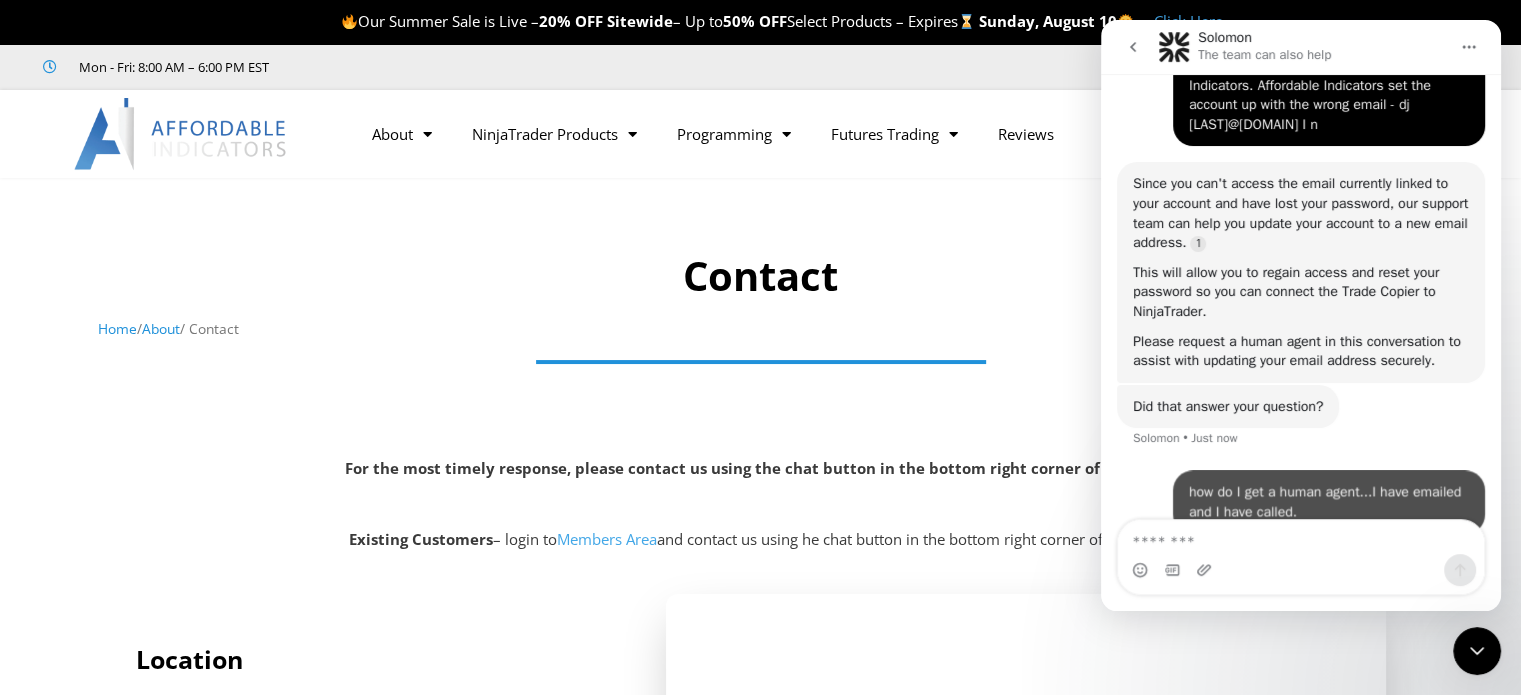 scroll, scrollTop: 1172, scrollLeft: 0, axis: vertical 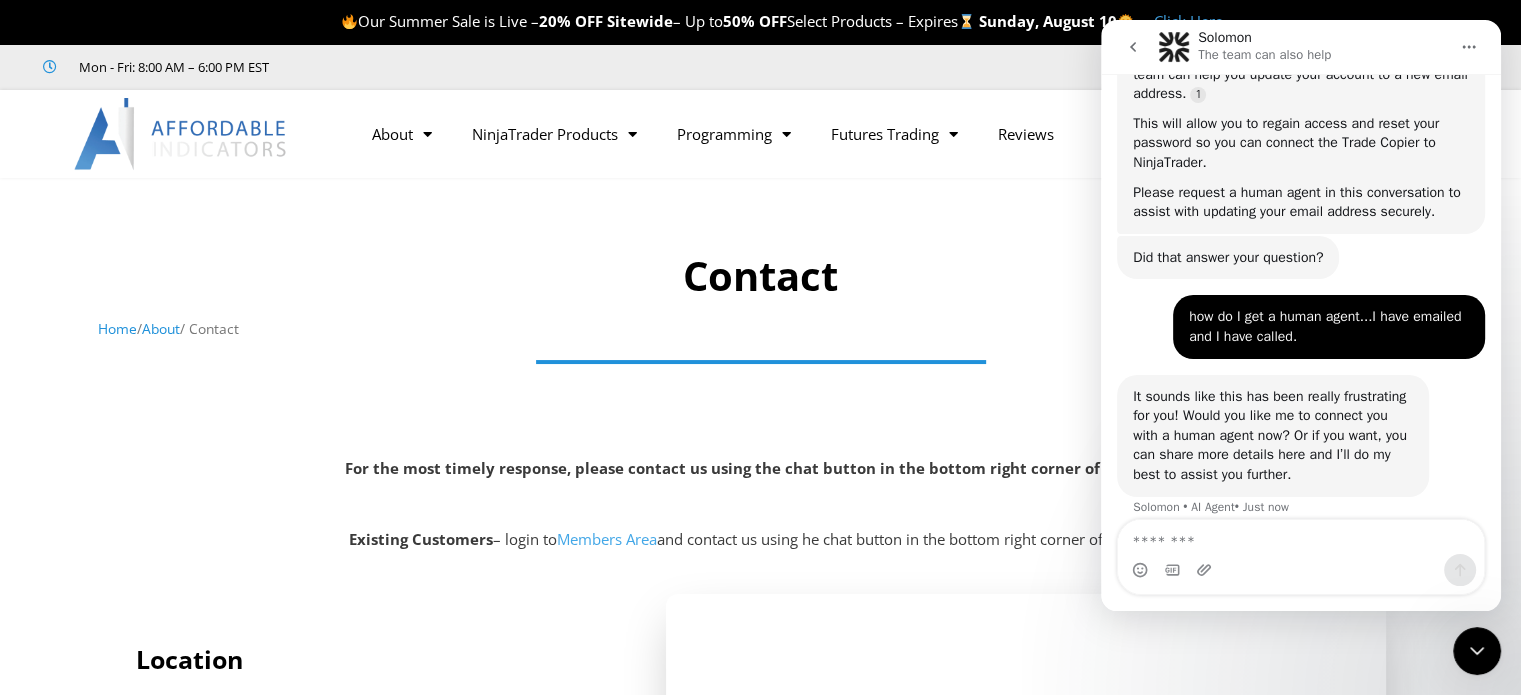 click at bounding box center [1301, 537] 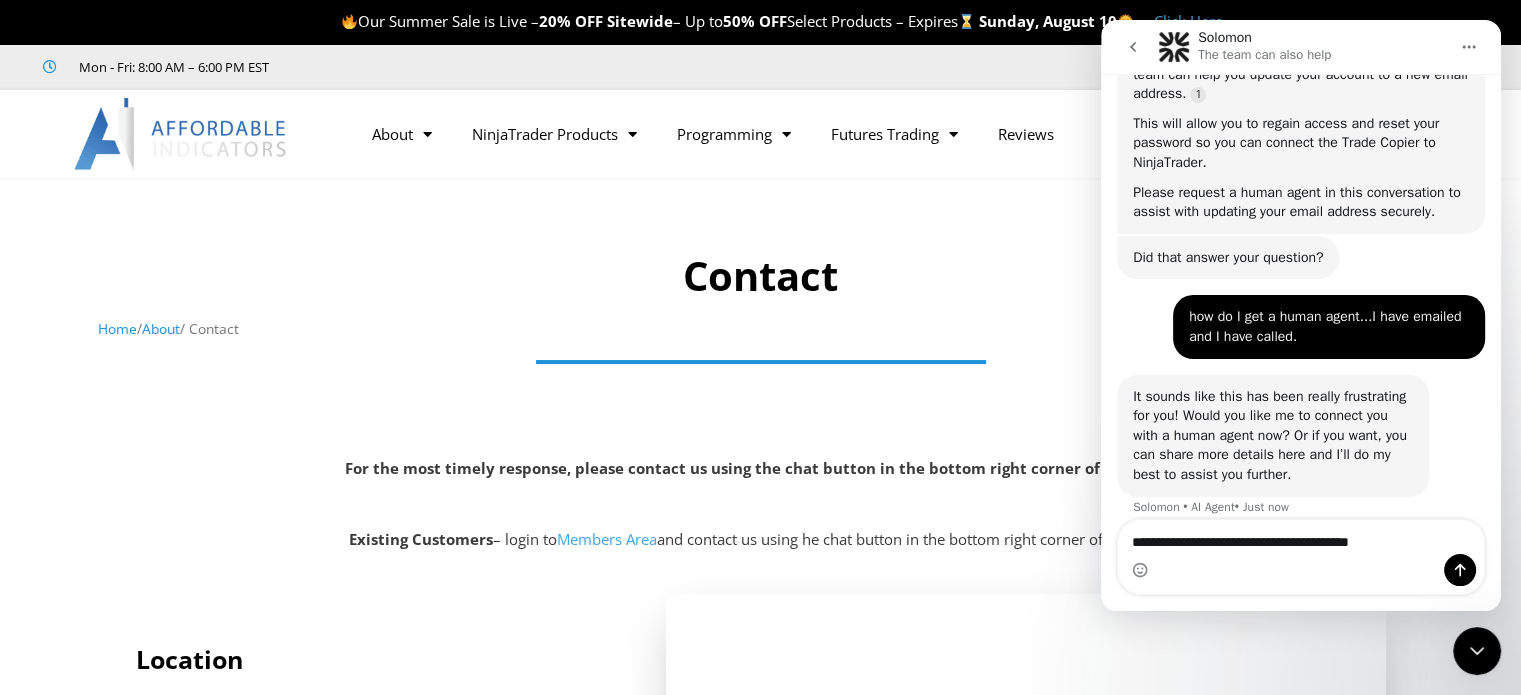 type on "**********" 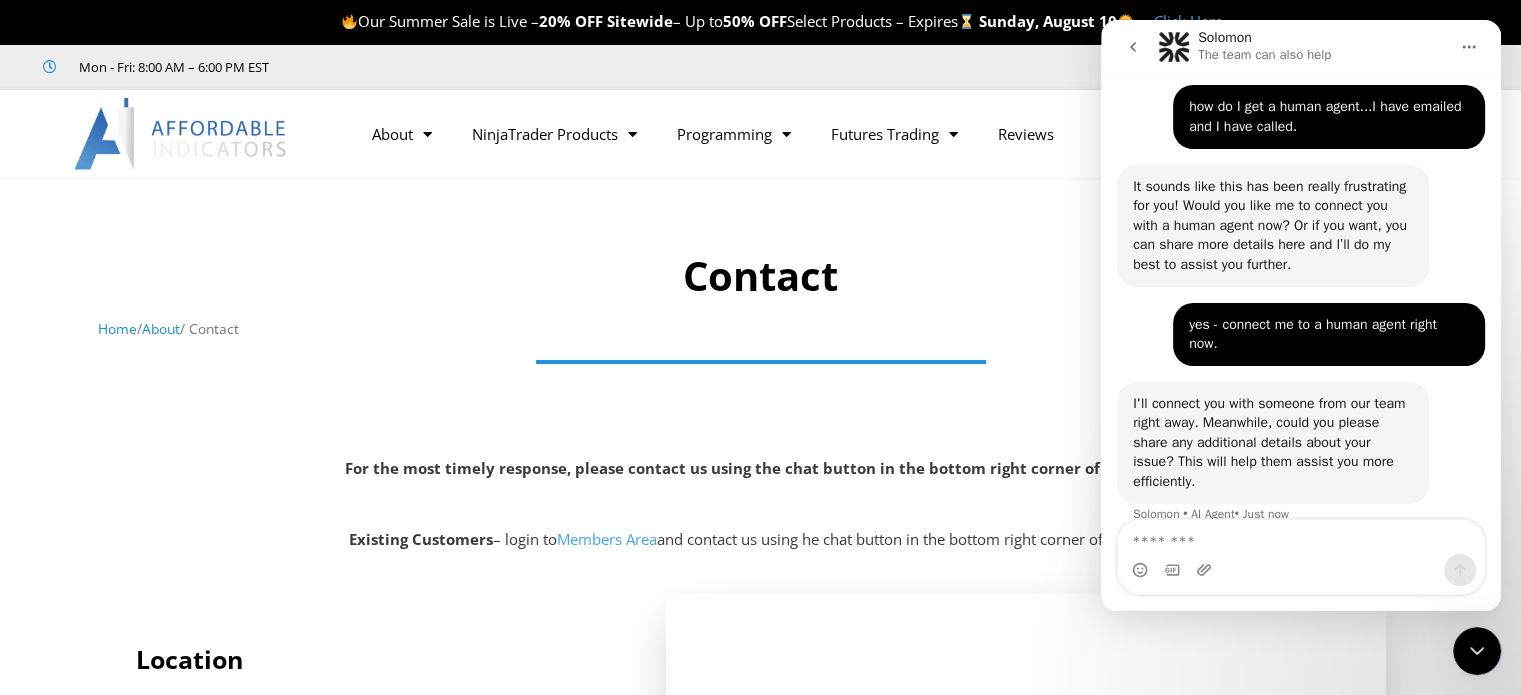 scroll, scrollTop: 1528, scrollLeft: 0, axis: vertical 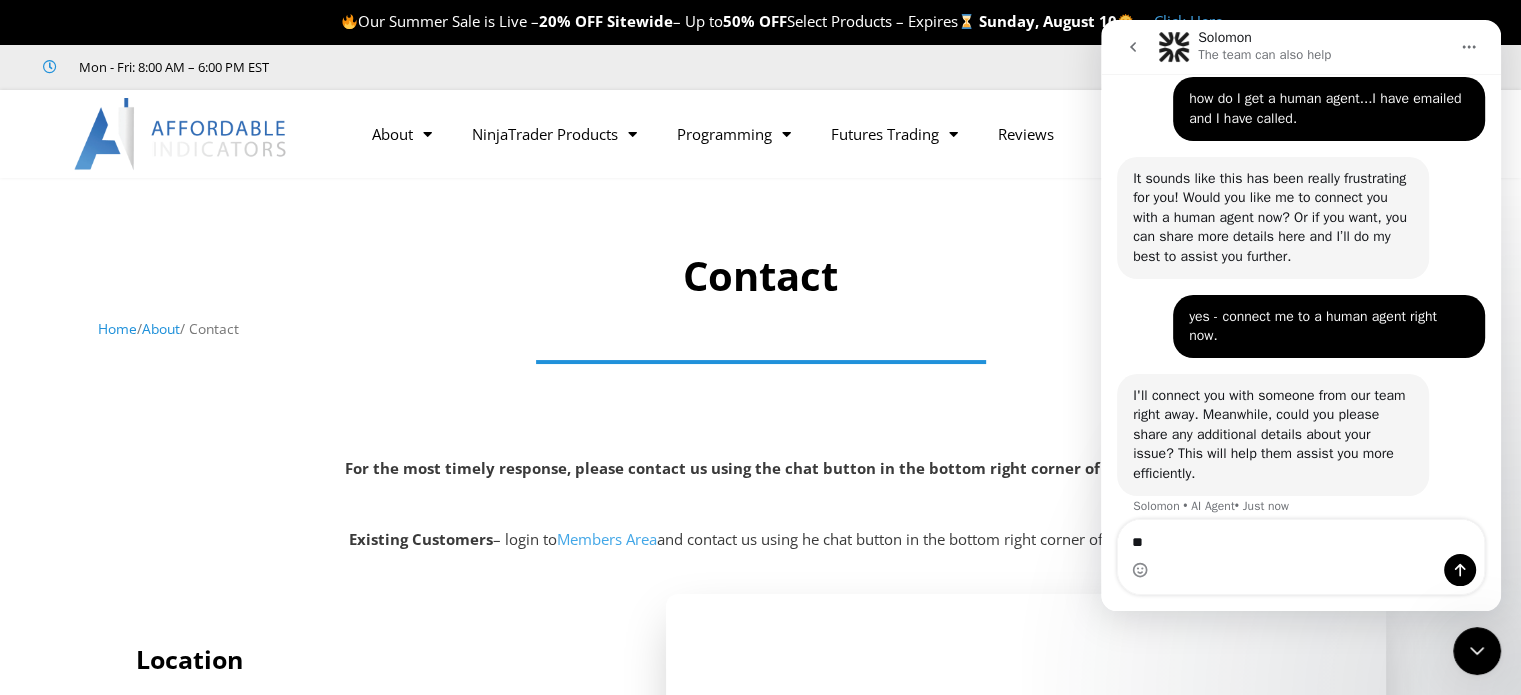 type on "*" 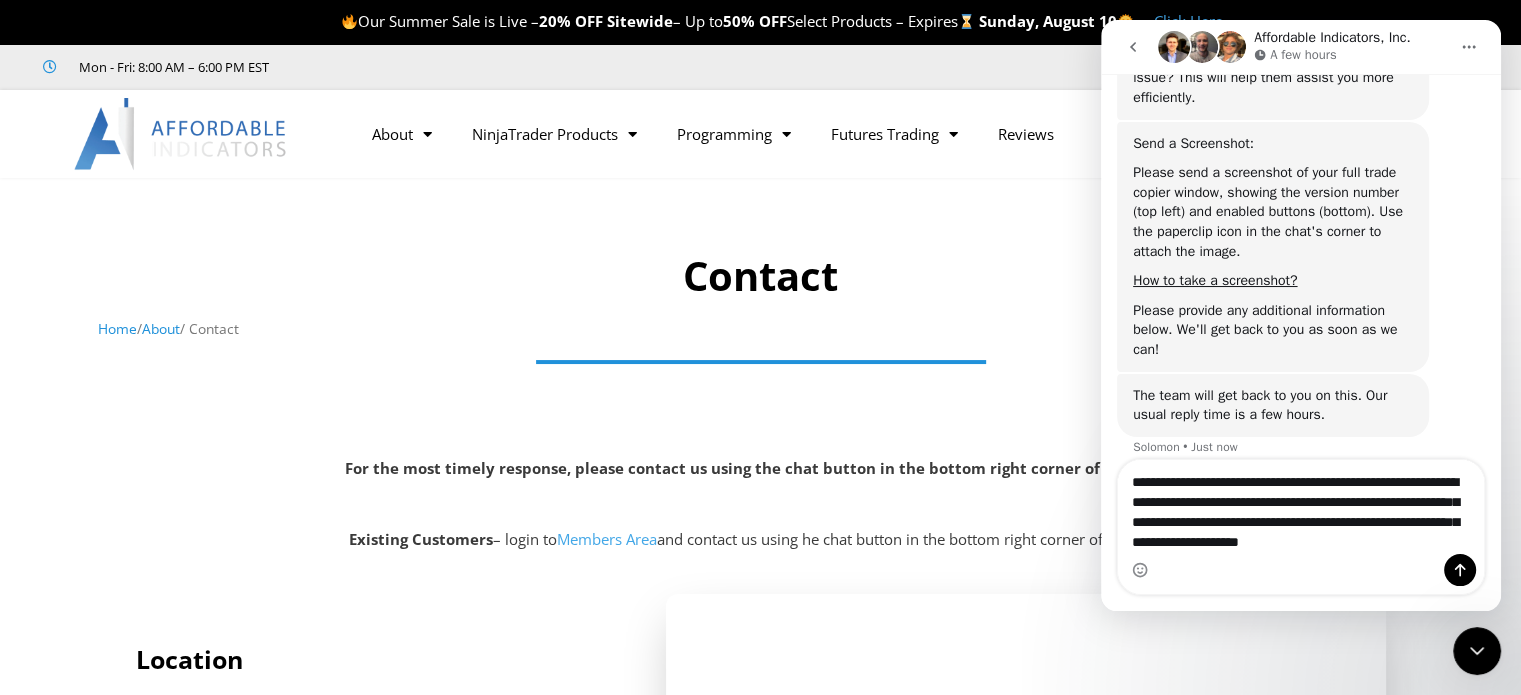 scroll, scrollTop: 1924, scrollLeft: 0, axis: vertical 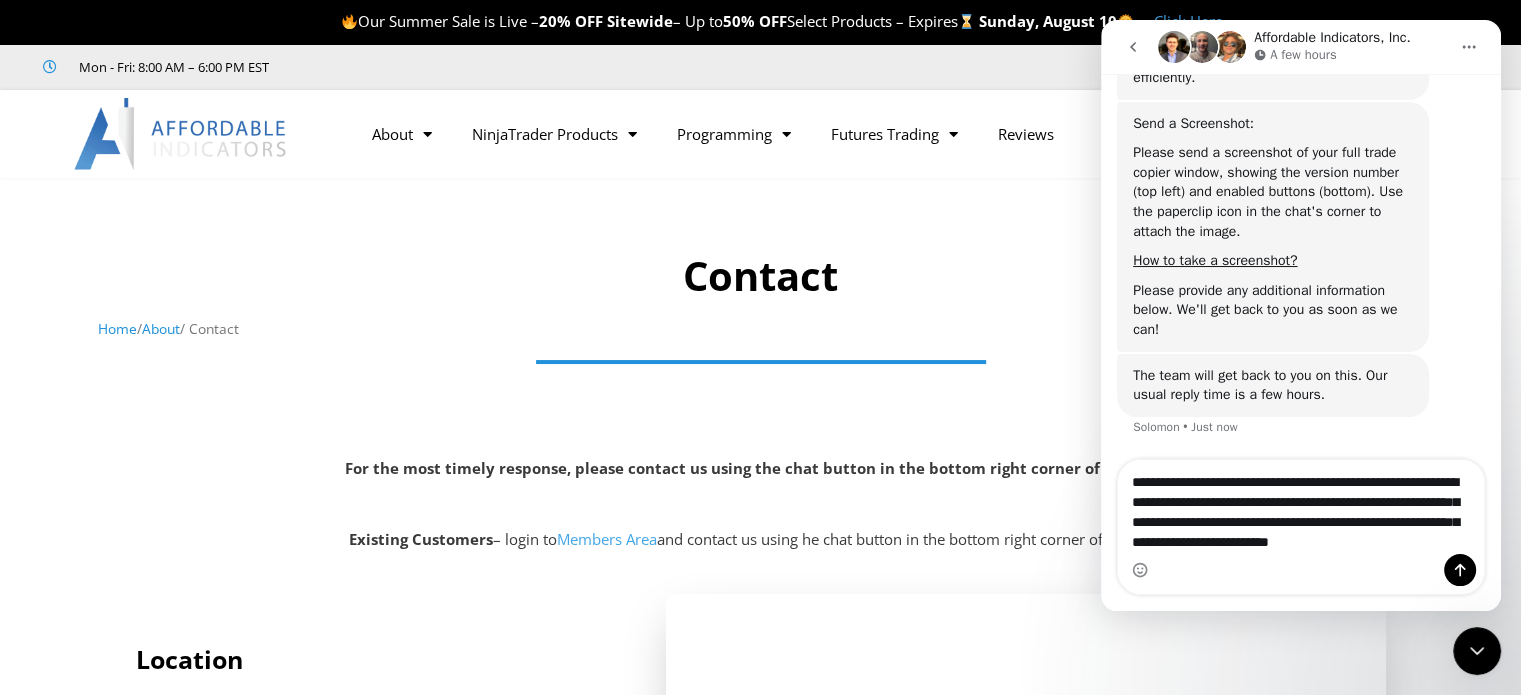 type on "**********" 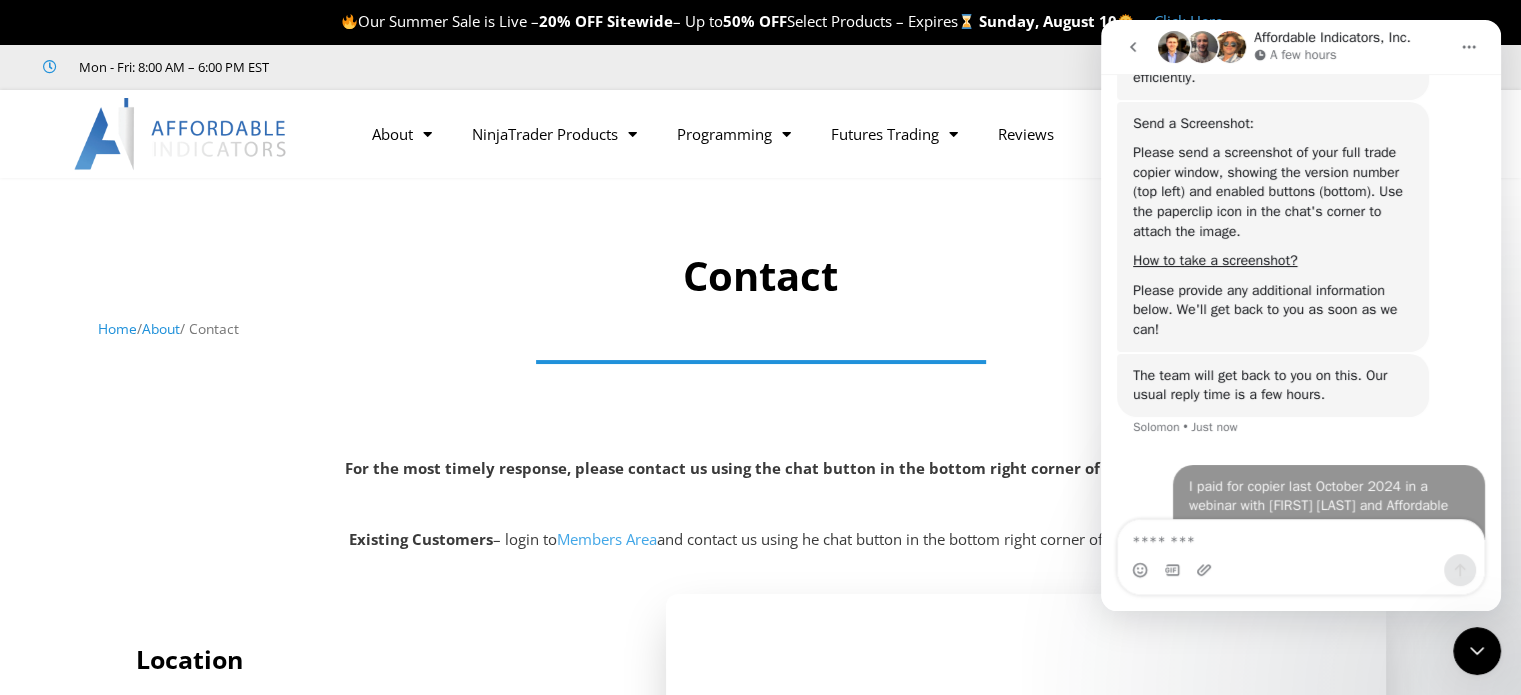 scroll, scrollTop: 2002, scrollLeft: 0, axis: vertical 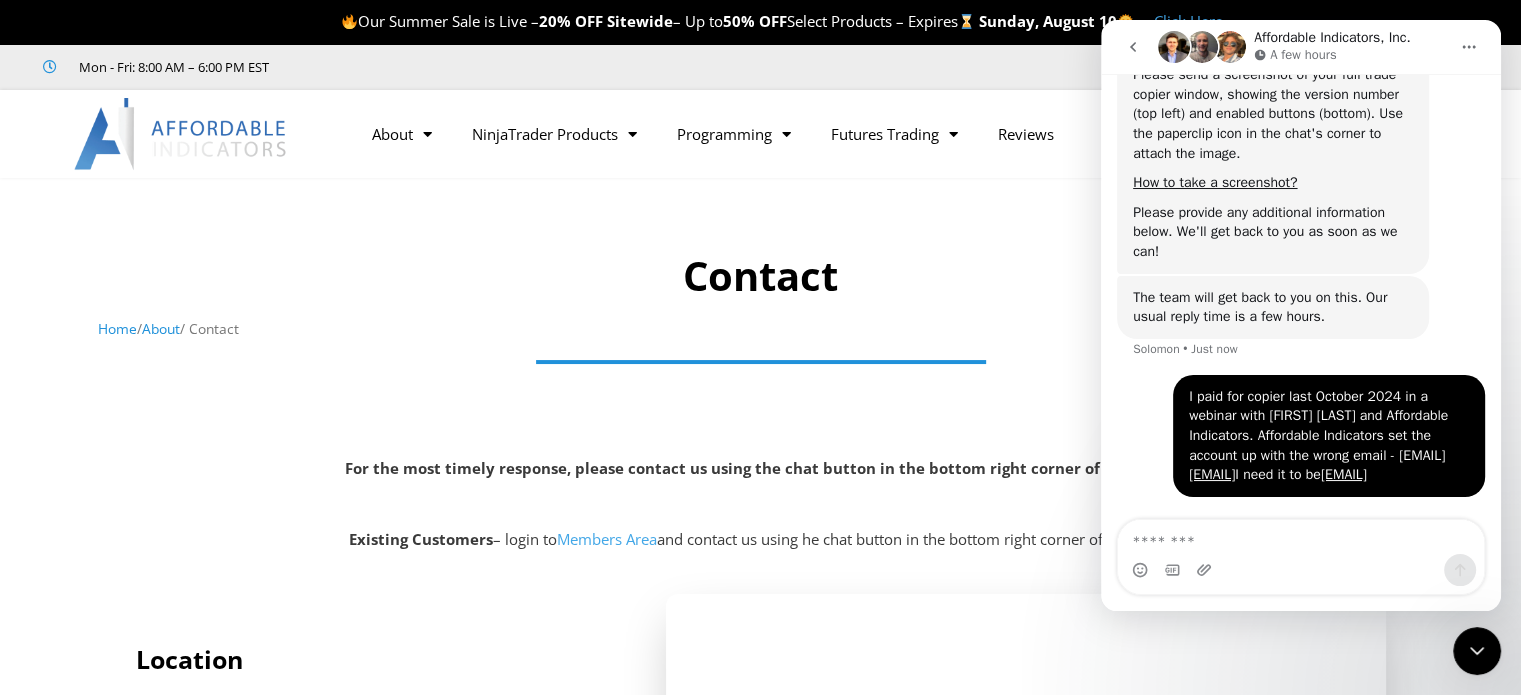 type 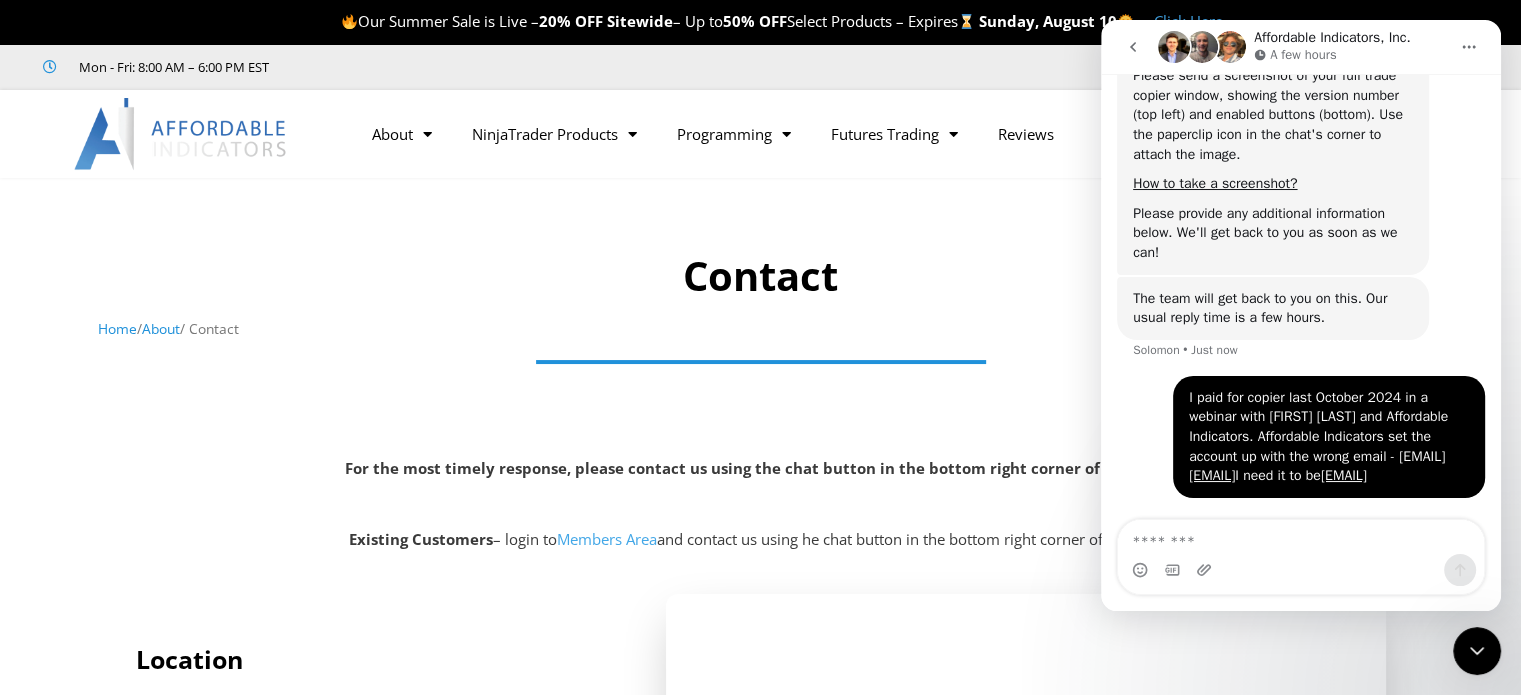 scroll, scrollTop: 2002, scrollLeft: 0, axis: vertical 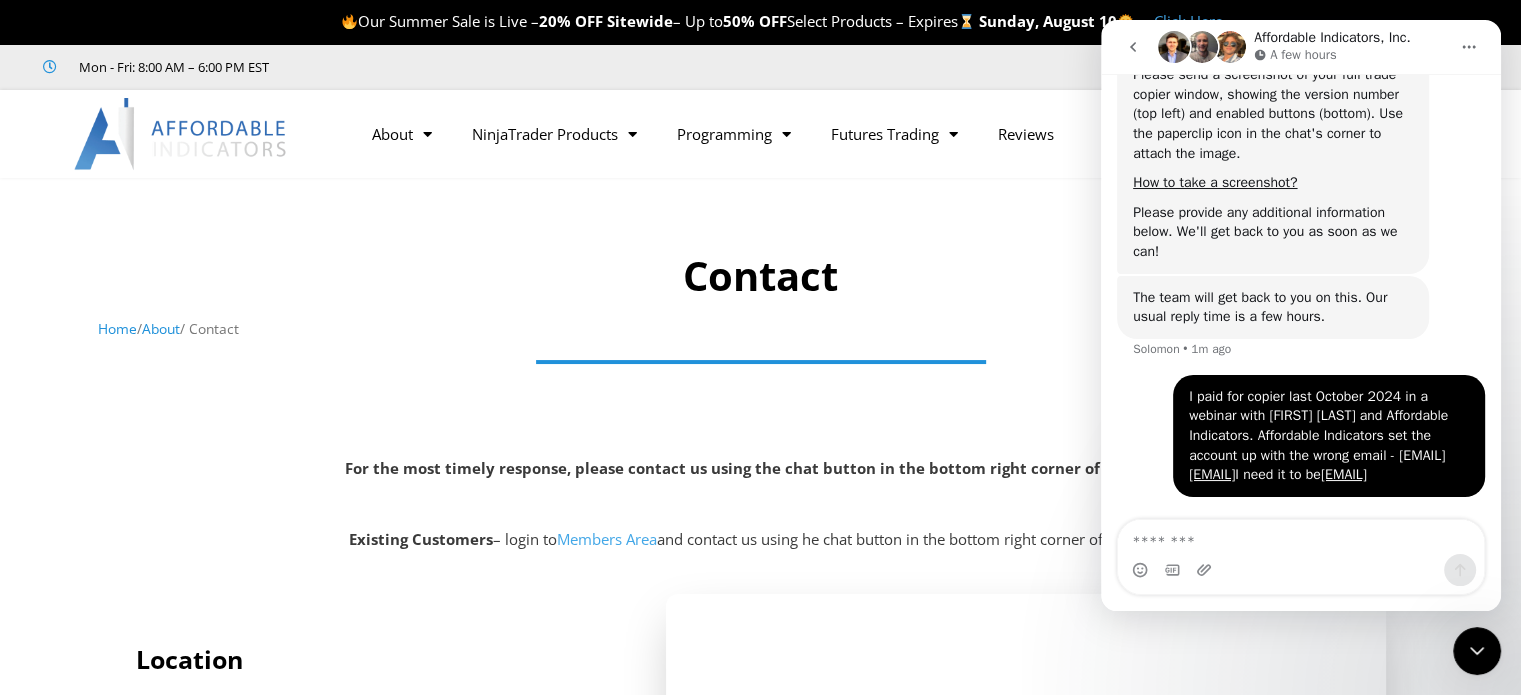 click 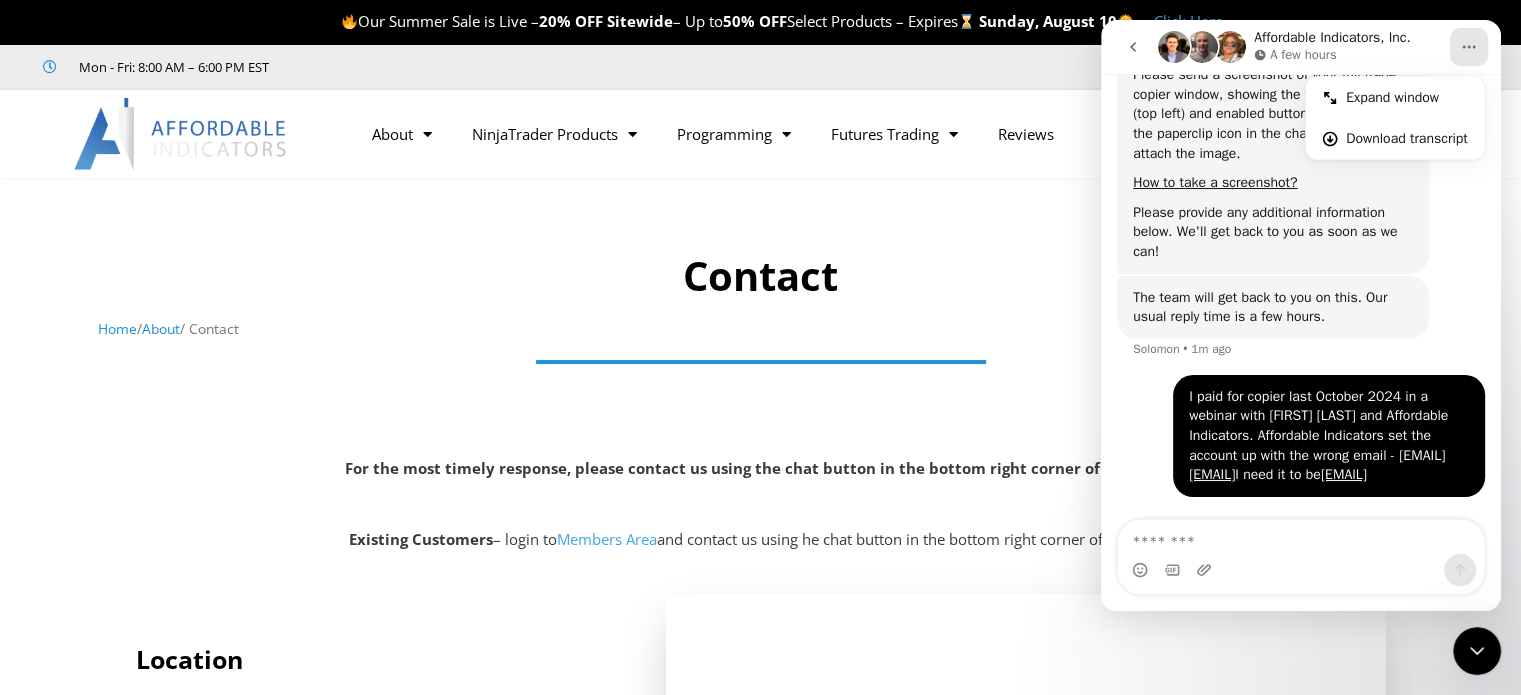 click 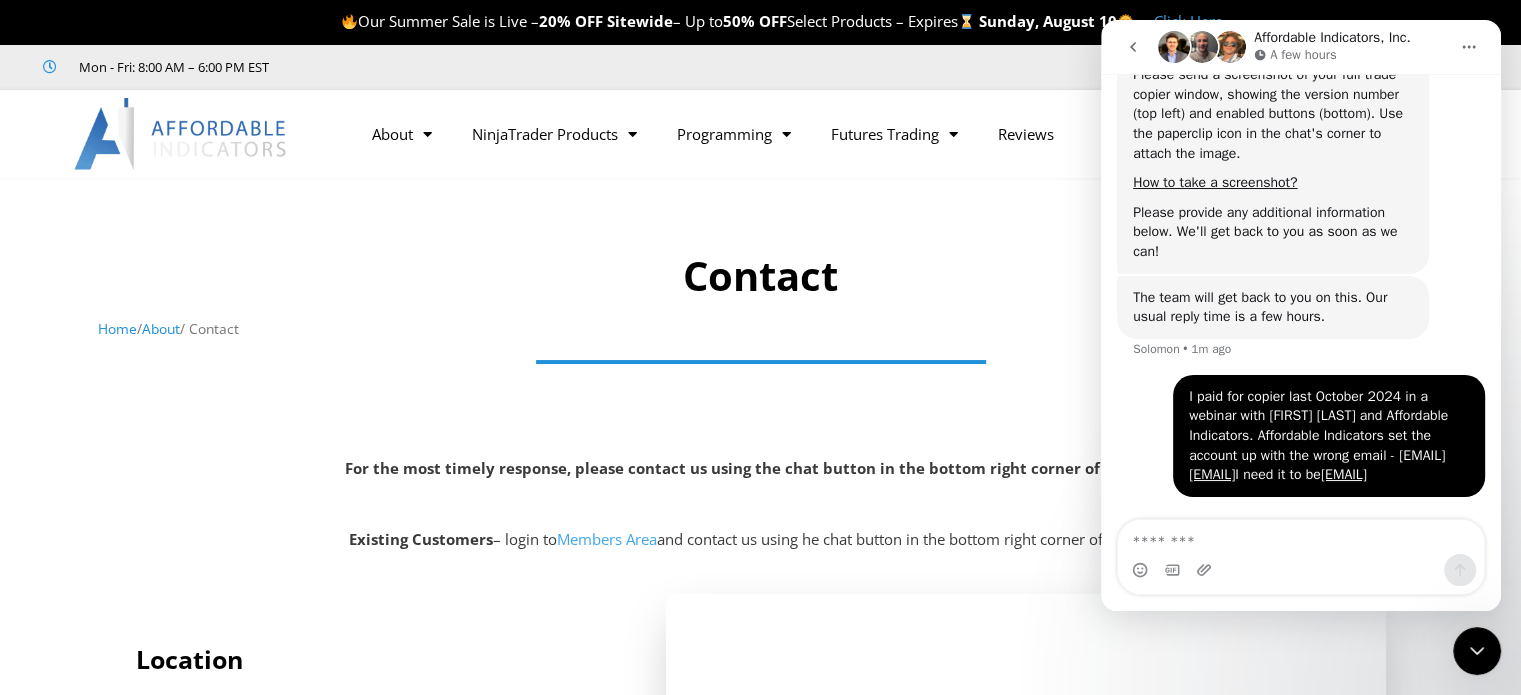 click 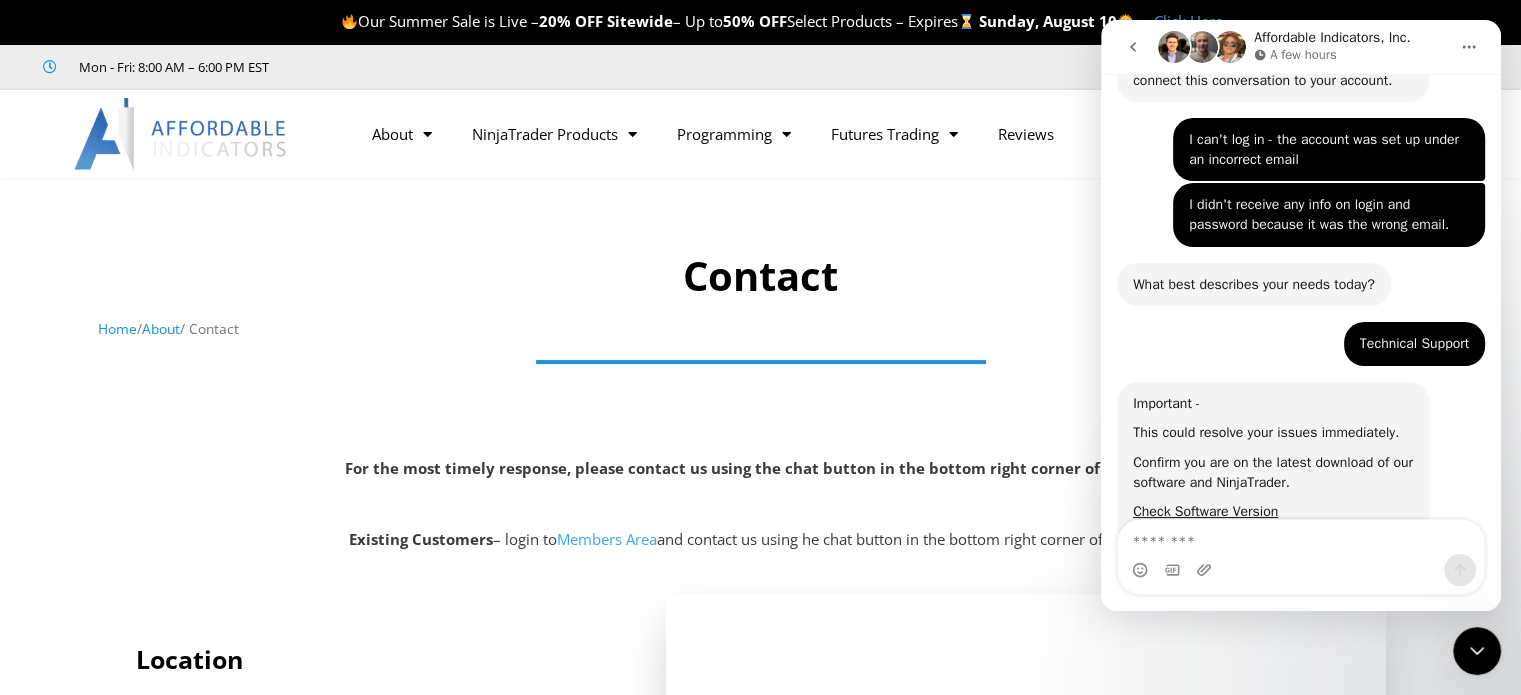 scroll, scrollTop: 35, scrollLeft: 0, axis: vertical 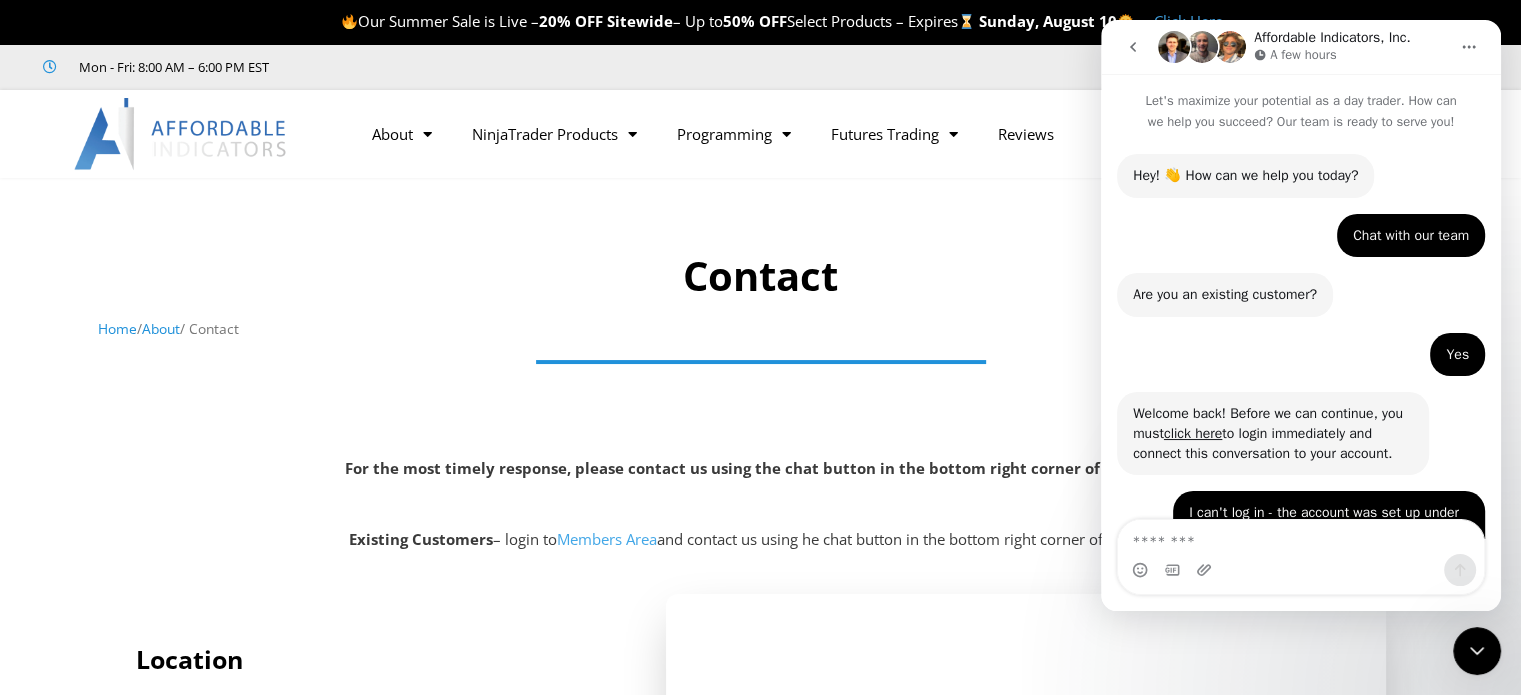 click on "Contact" at bounding box center [760, 276] 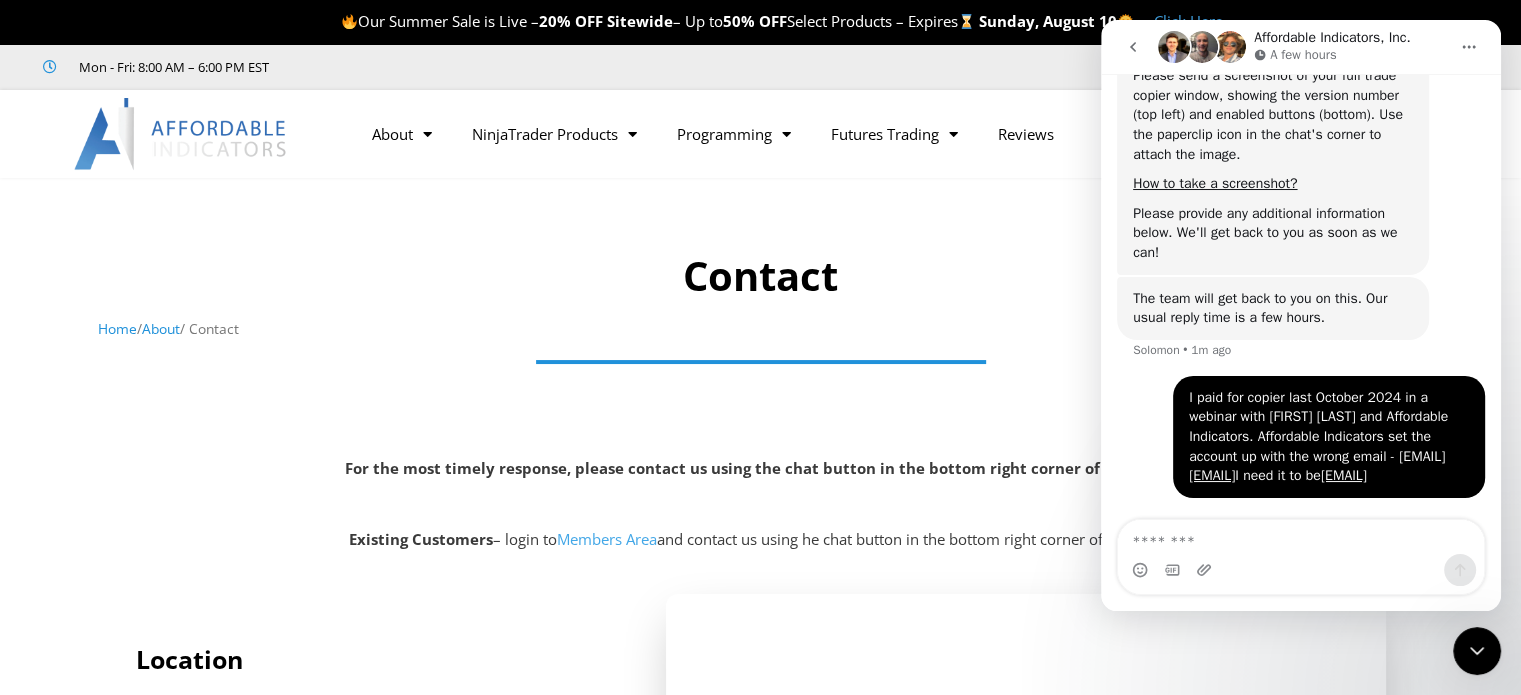 scroll, scrollTop: 2002, scrollLeft: 0, axis: vertical 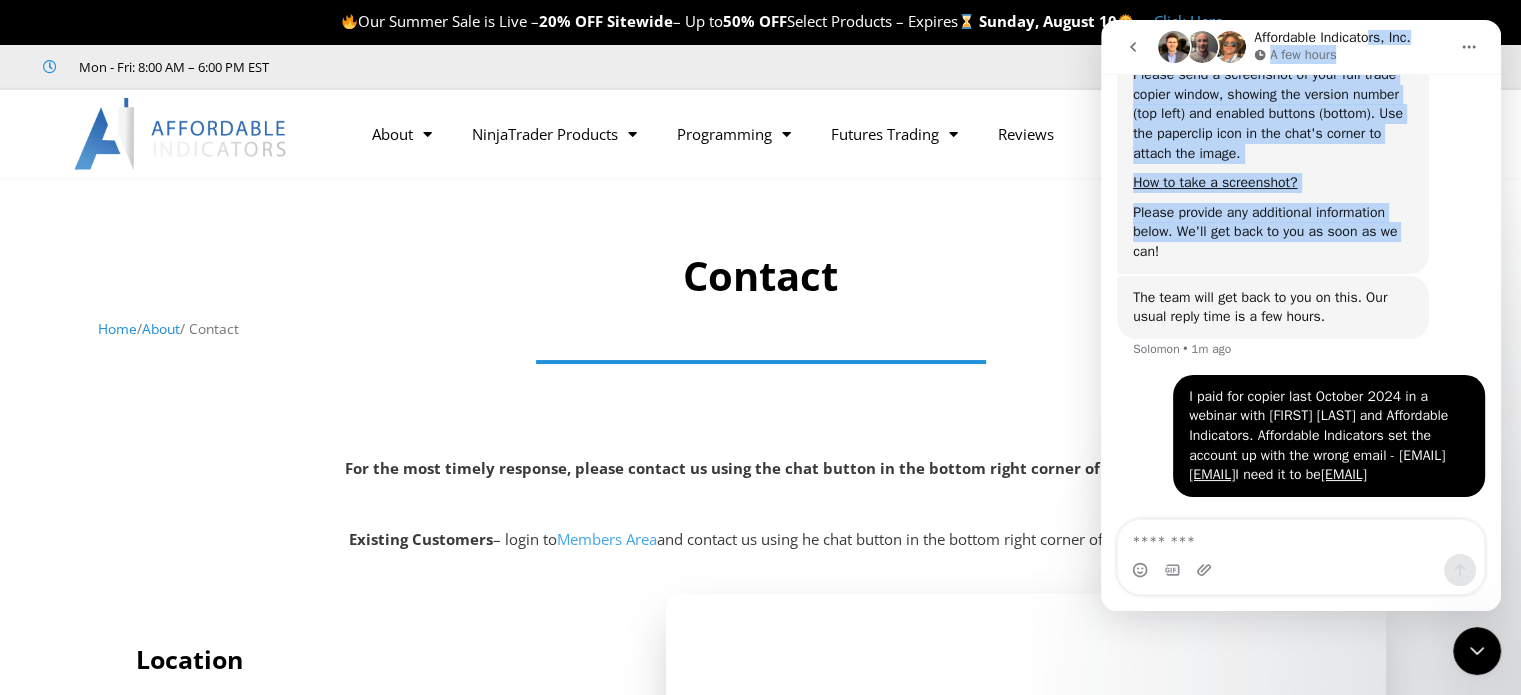 drag, startPoint x: 1377, startPoint y: 49, endPoint x: 819, endPoint y: 227, distance: 585.703 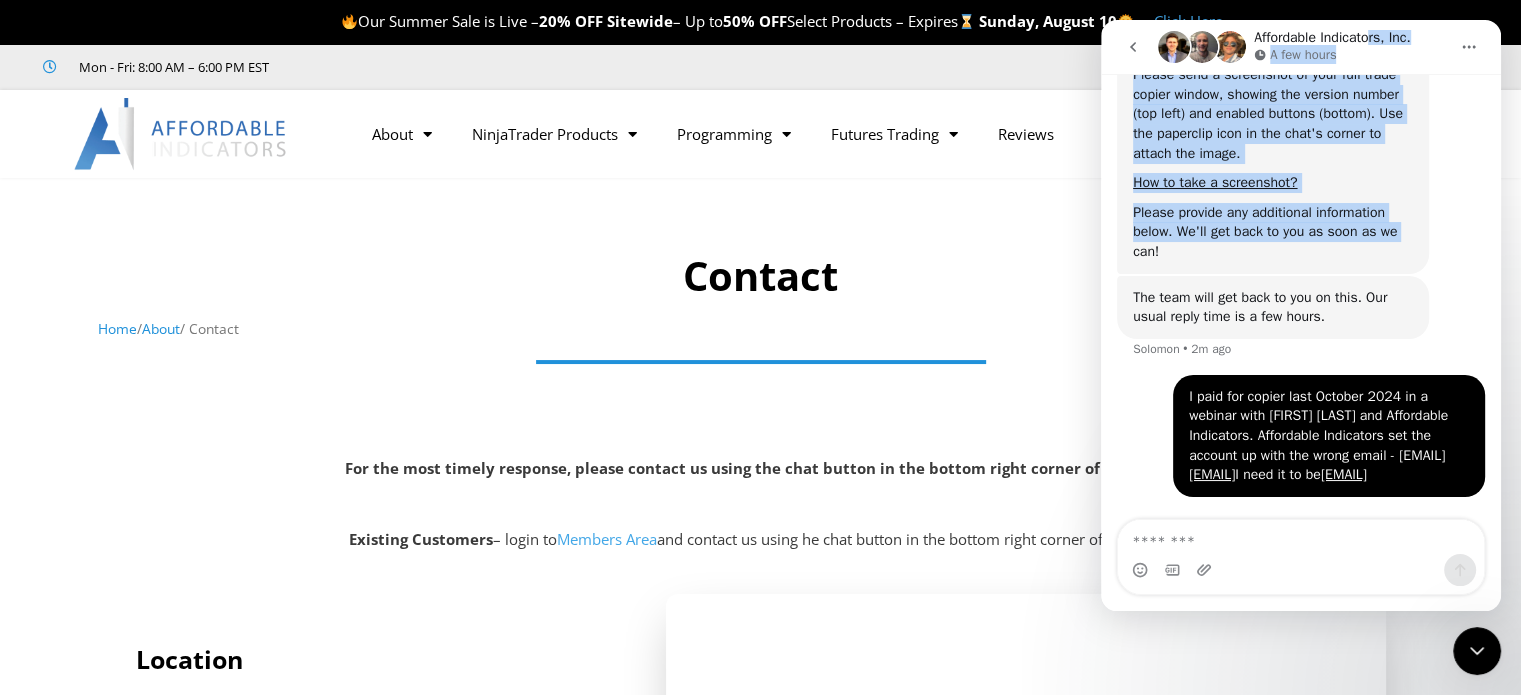 click on "Please send a screenshot of your full trade copier window, showing the version number (top left) and enabled buttons (bottom). Use the paperclip icon in the chat's corner to attach the image." at bounding box center (1273, 114) 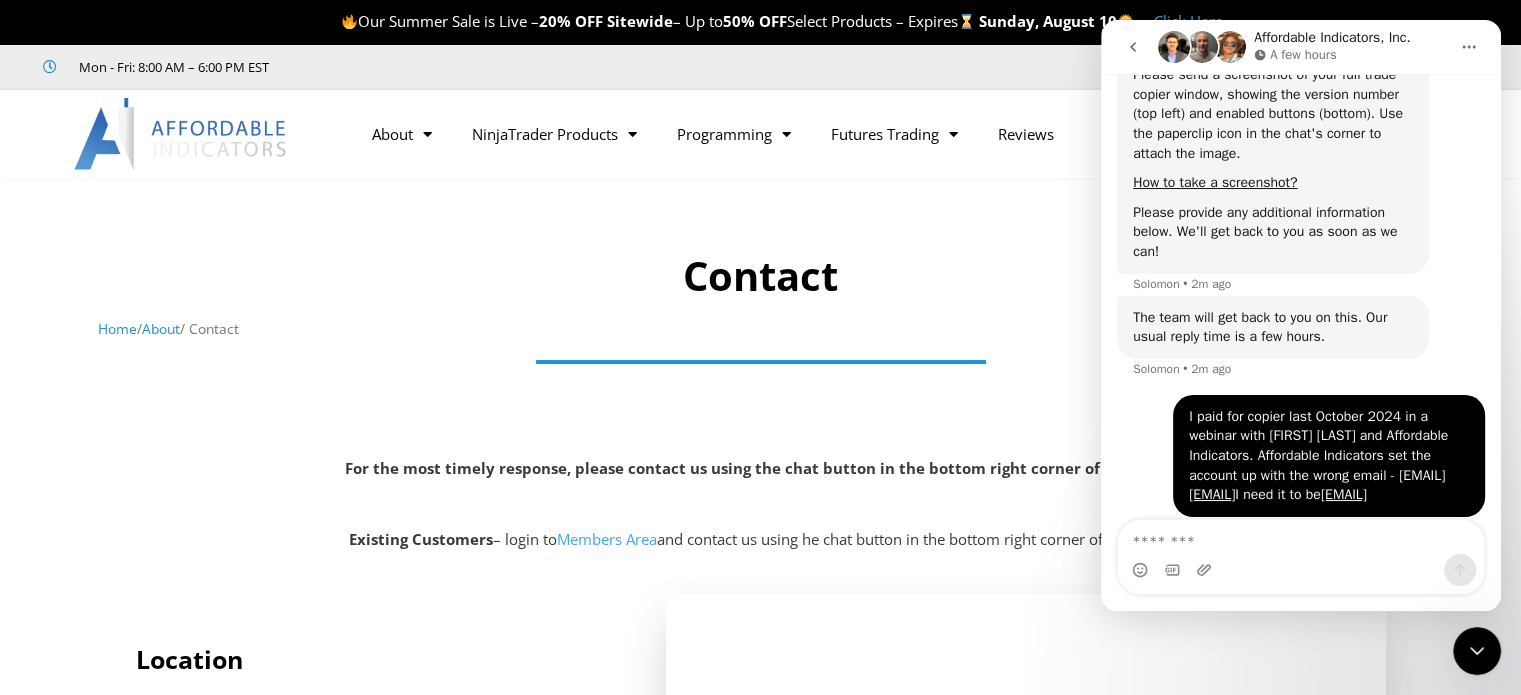 scroll, scrollTop: 2022, scrollLeft: 0, axis: vertical 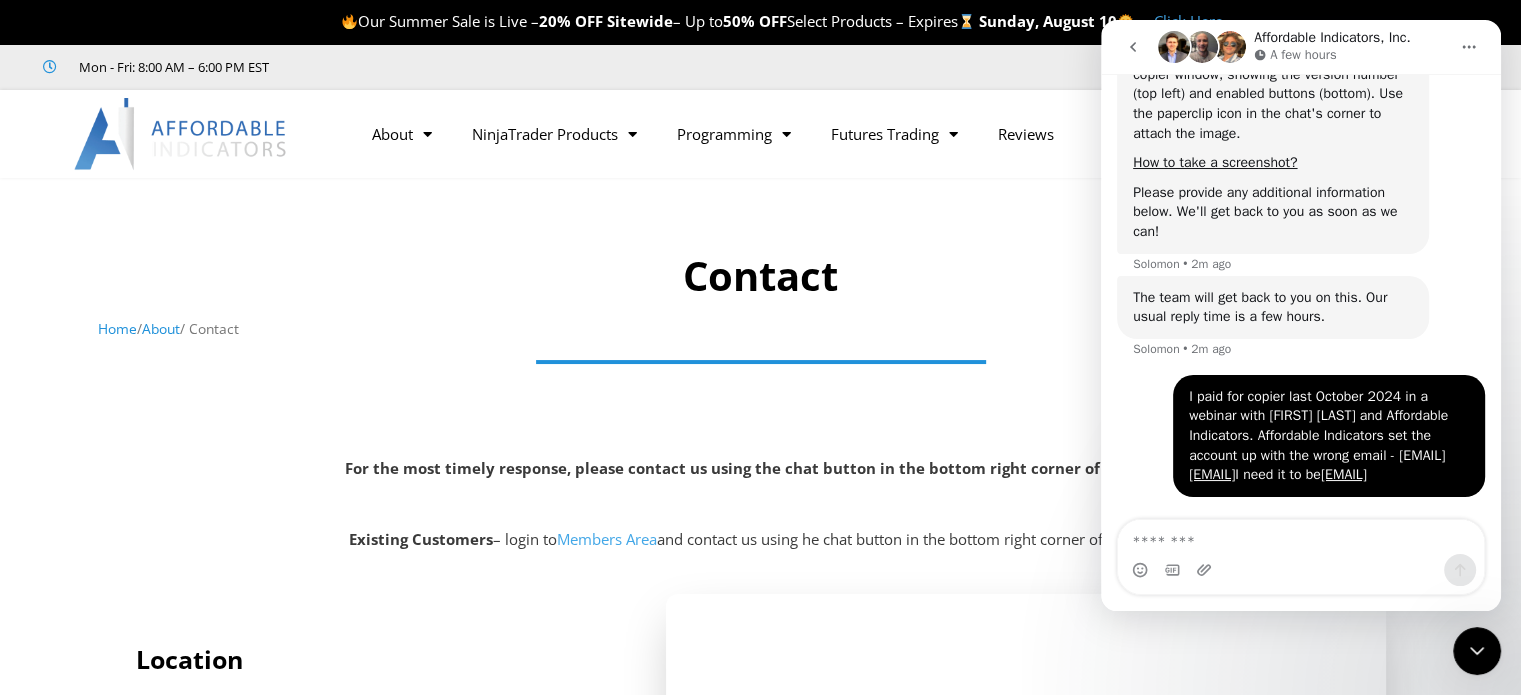 click at bounding box center (760, 271) 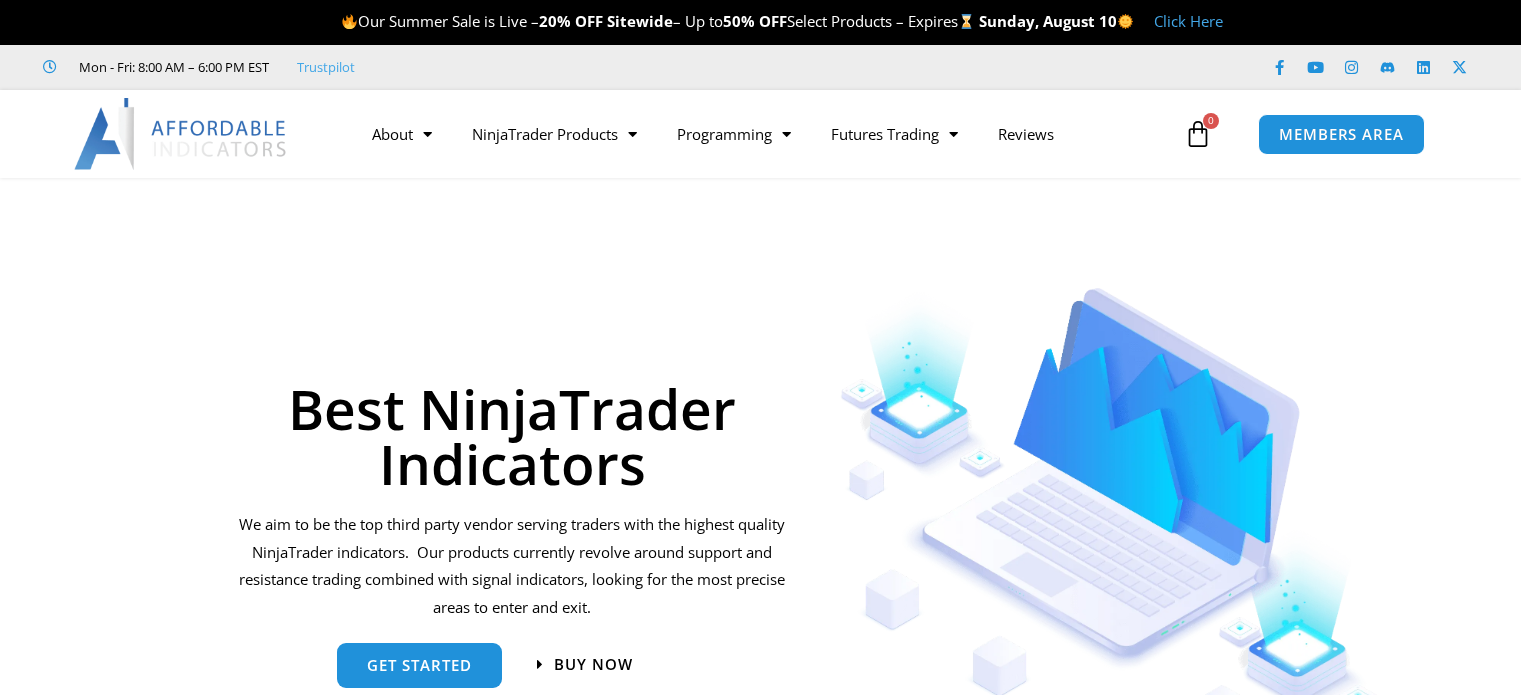 scroll, scrollTop: 0, scrollLeft: 0, axis: both 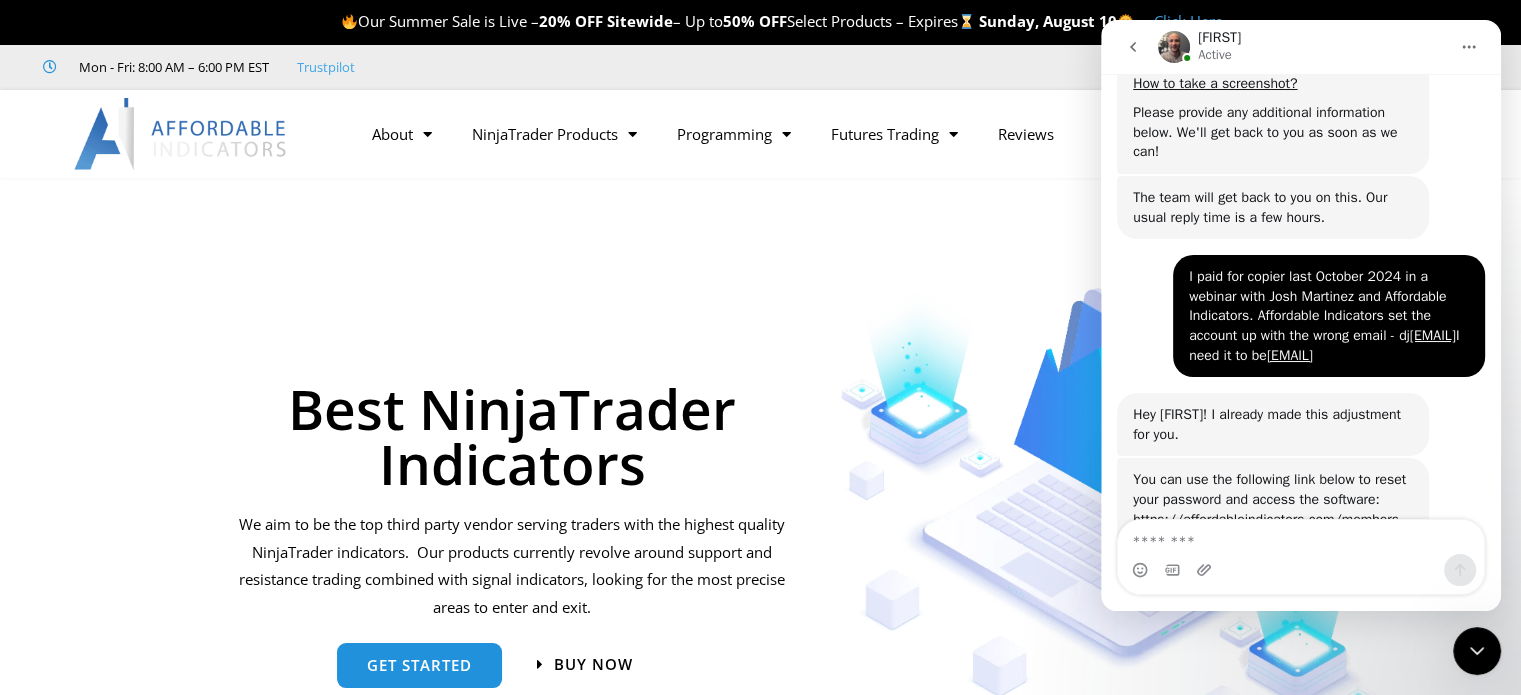 click at bounding box center [1112, 496] 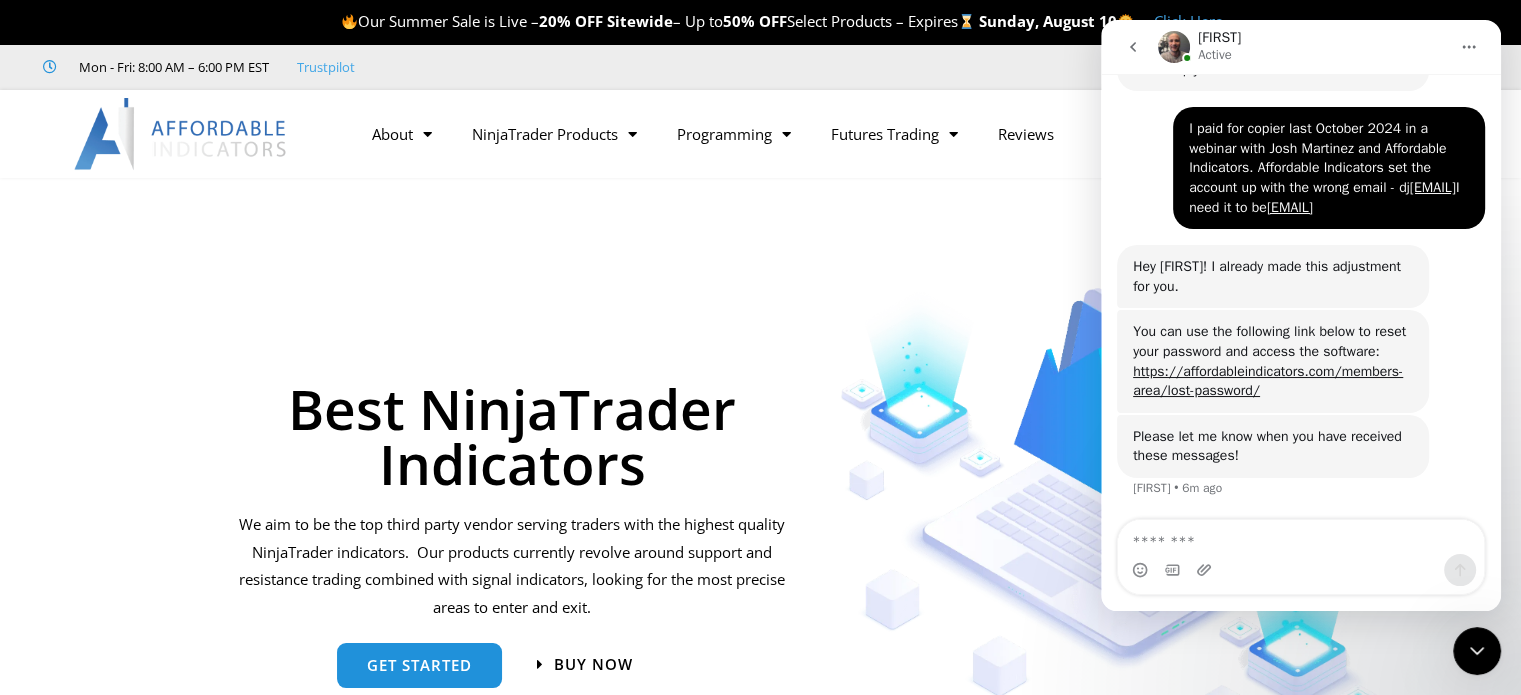 scroll, scrollTop: 2251, scrollLeft: 0, axis: vertical 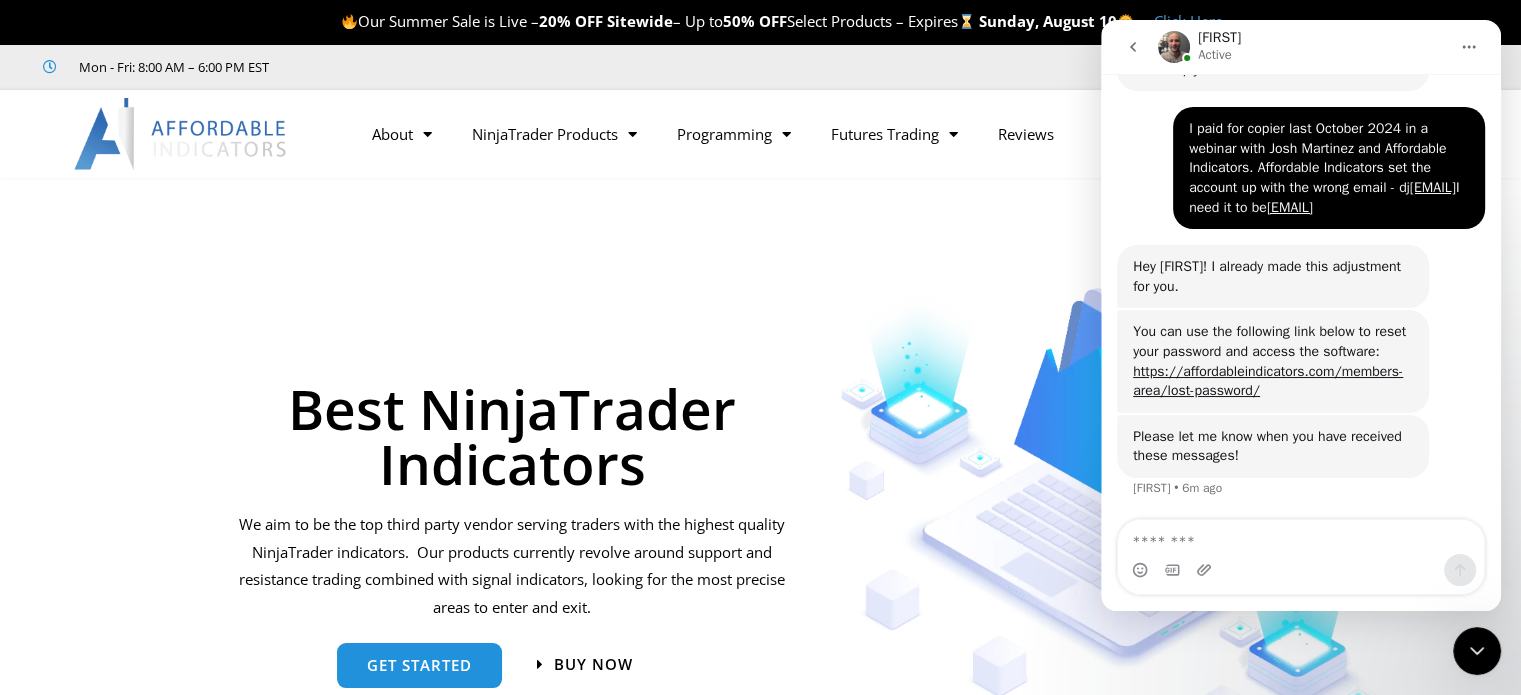 click on "Best NinjaTrader Indicators           We aim to be the top third party vendor serving traders with the highest quality NinjaTrader indicators.  Our products currently revolve around support and resistance trading combined with signal indicators, looking for the most precise areas to enter and exit.                         get started                                     Buy now                                                                                                                   Choose Your Style                           Read through the different trading methods below and select the one that most fits your trading.  This will help us identify which of our NinjaTrader indicators best suite your trading style.  Don’t see what you are looking for?  You can  Request A Quote  and our  team  will quickly come up with a solution for you!                          Support and Resistance                                           Signal Trading" at bounding box center [760, 2651] 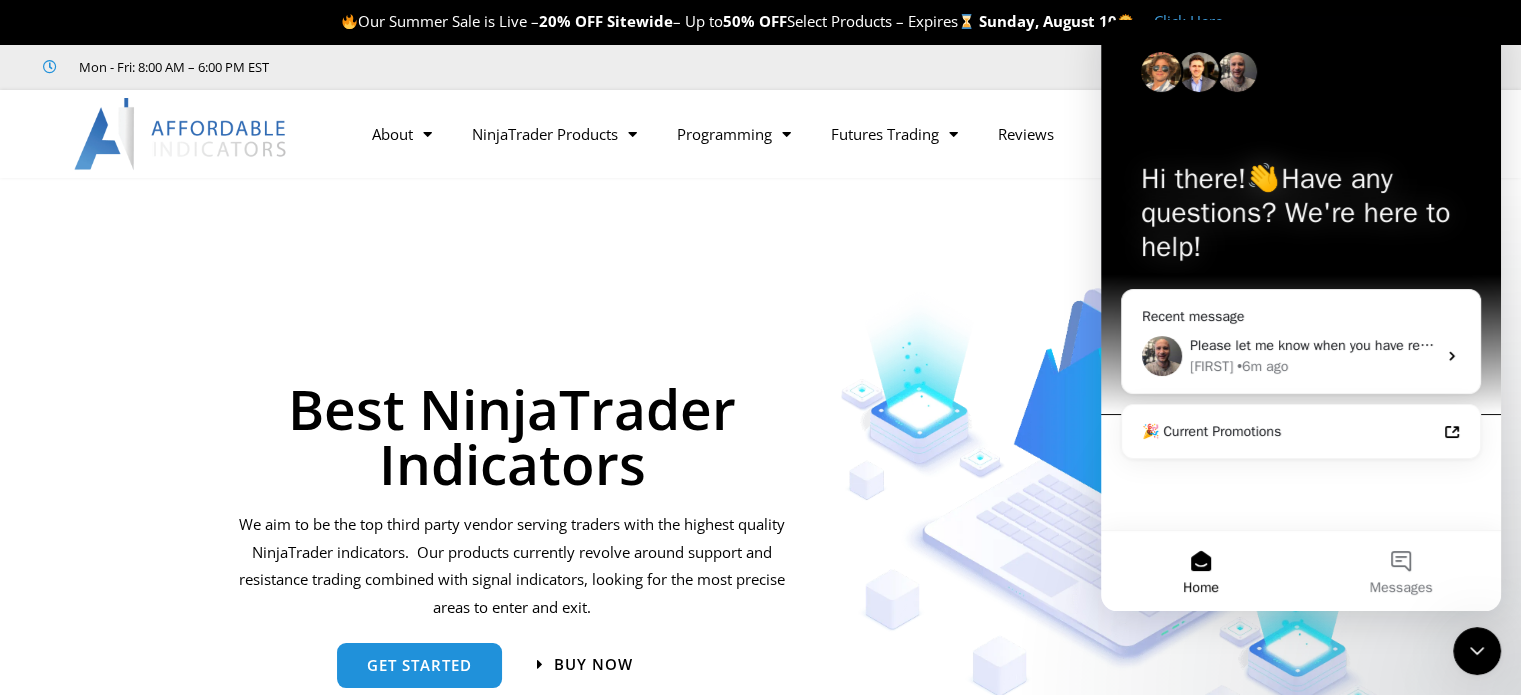 click at bounding box center (1301, 72) 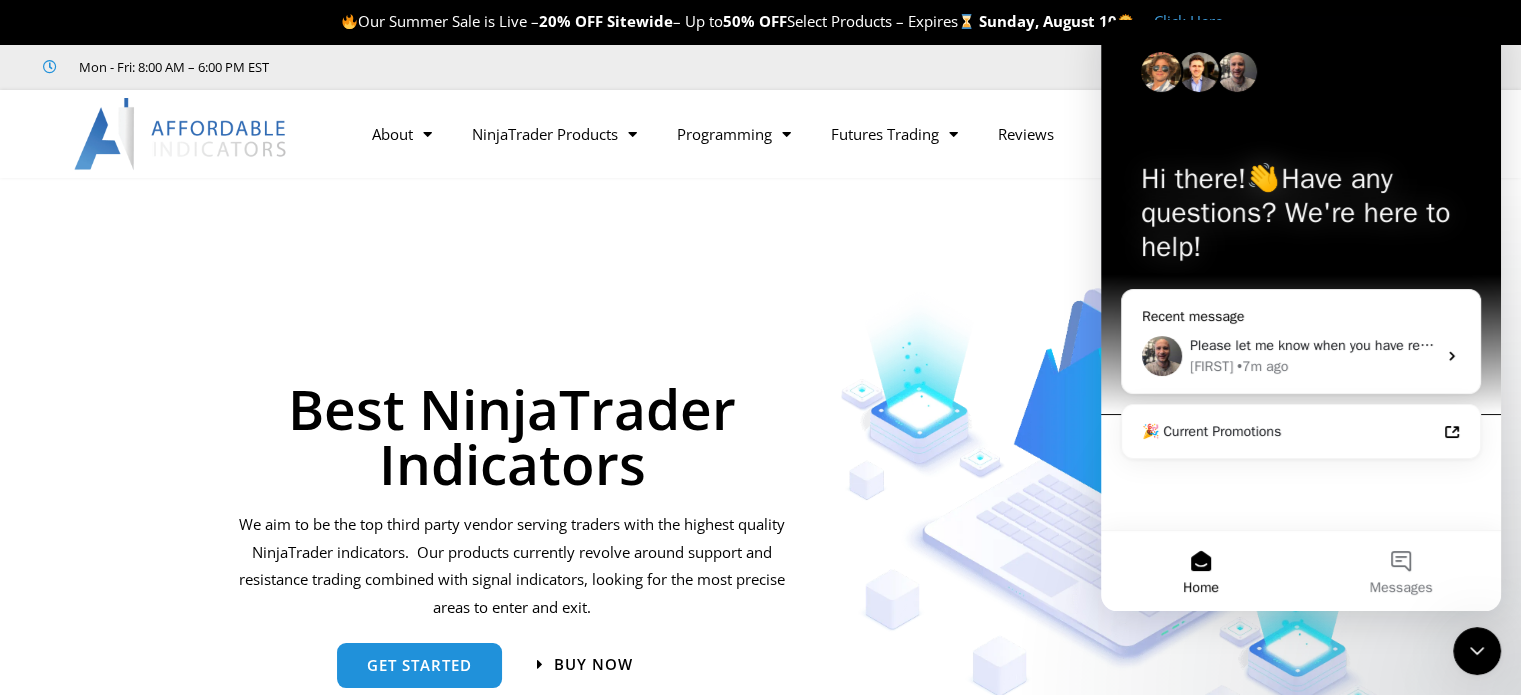 click on "•  7m ago" at bounding box center [1262, 366] 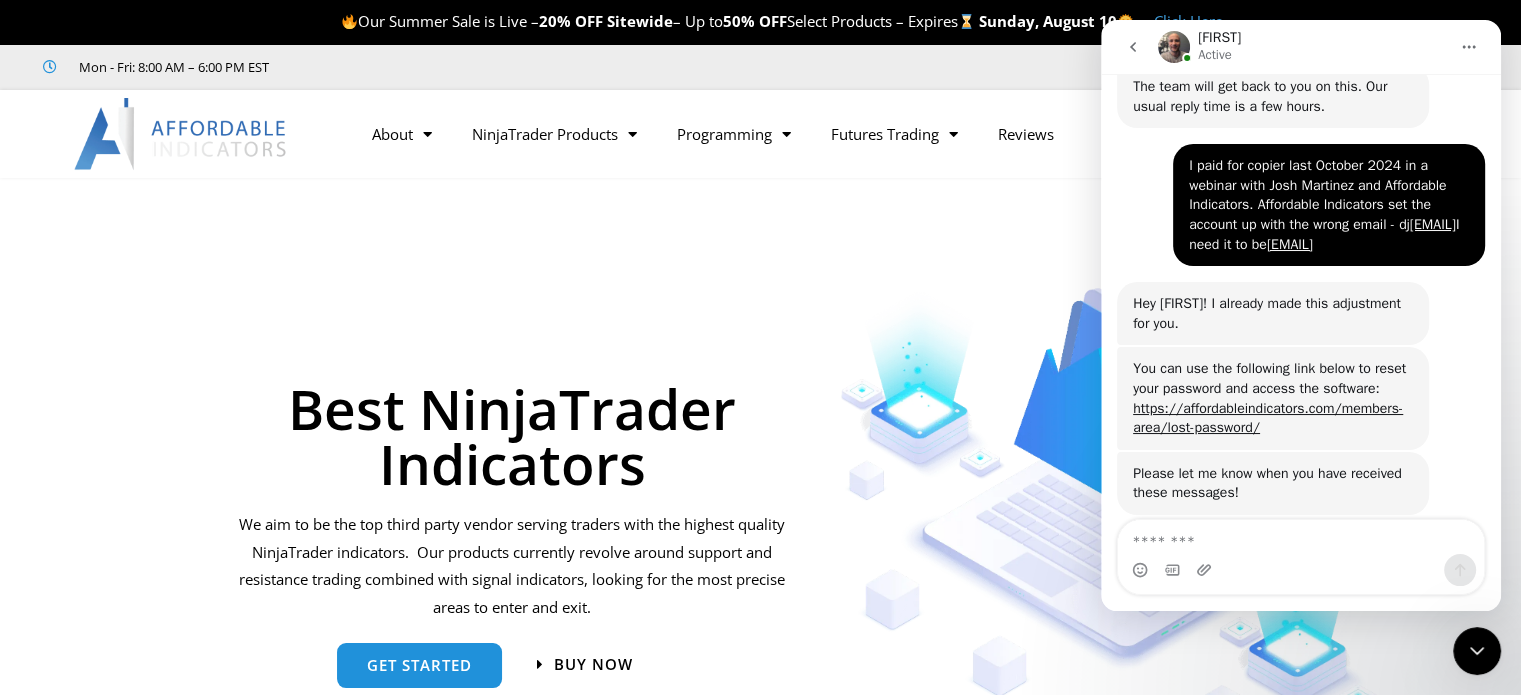 scroll, scrollTop: 2251, scrollLeft: 0, axis: vertical 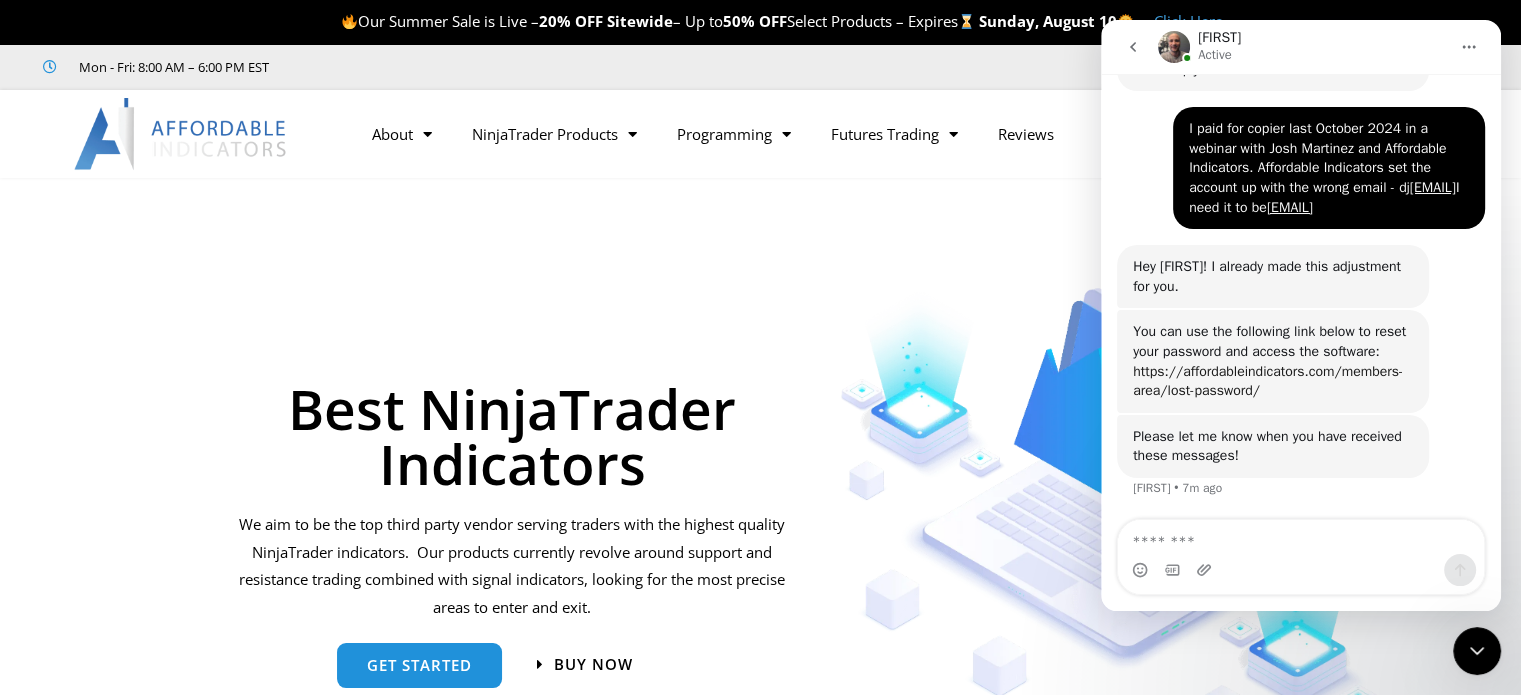 click on "https://affordableindicators.com/members-area/lost-password/" at bounding box center (1268, 381) 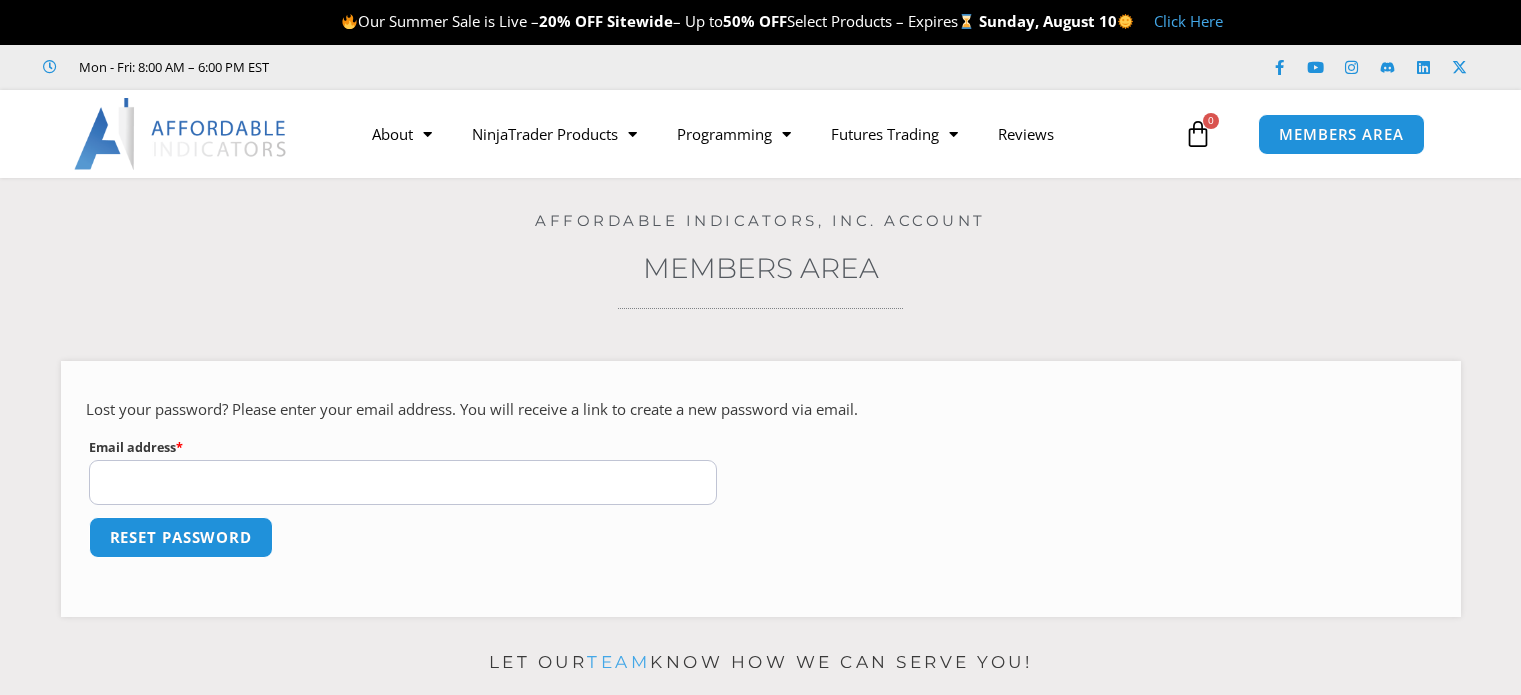 scroll, scrollTop: 0, scrollLeft: 0, axis: both 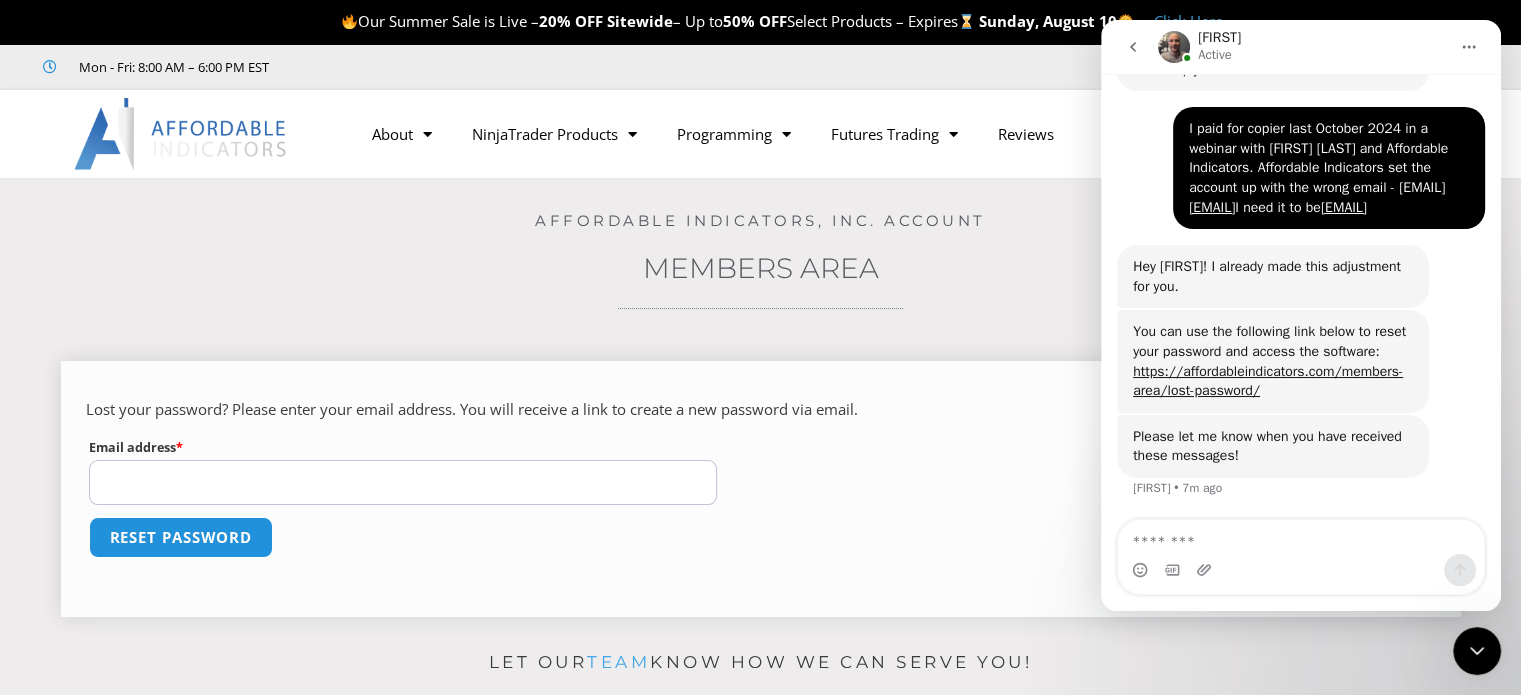 click on "Email address  * Required" at bounding box center [403, 482] 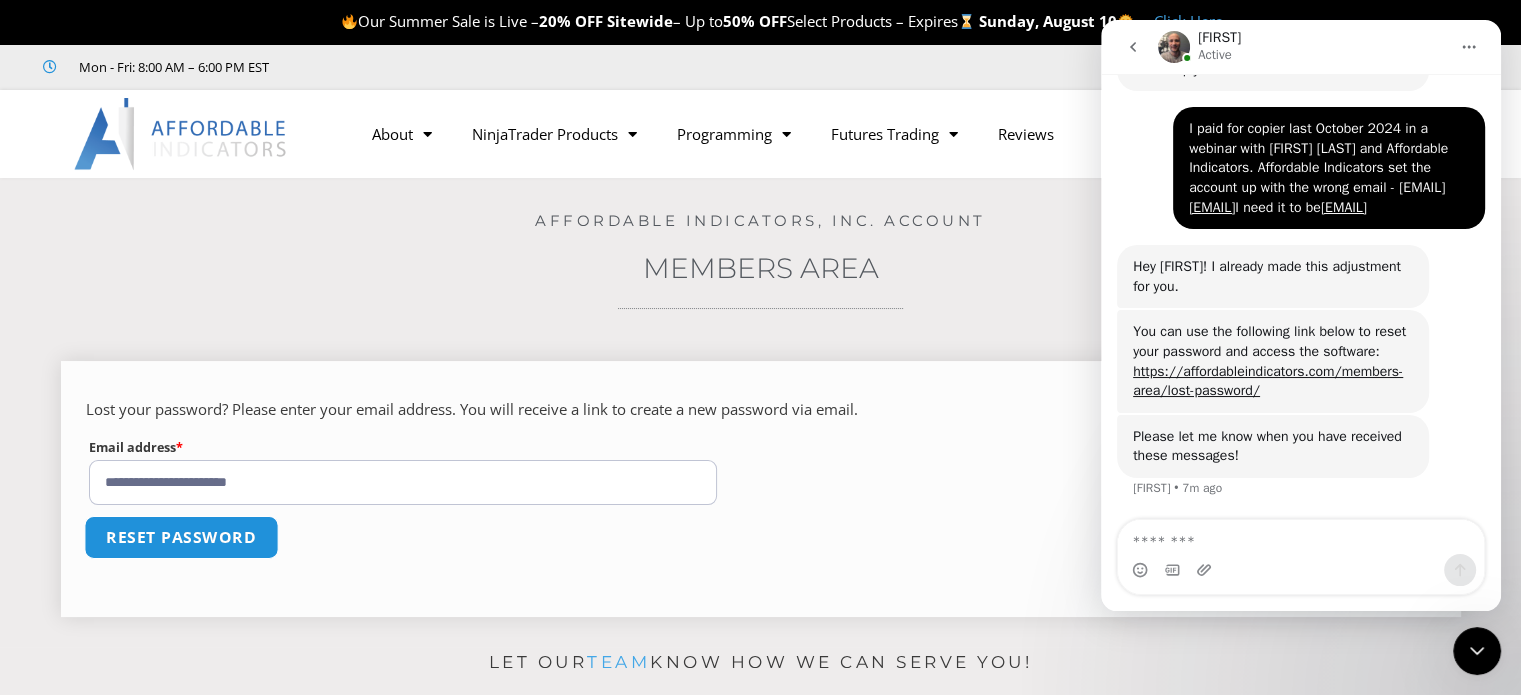click on "Reset password" at bounding box center [181, 537] 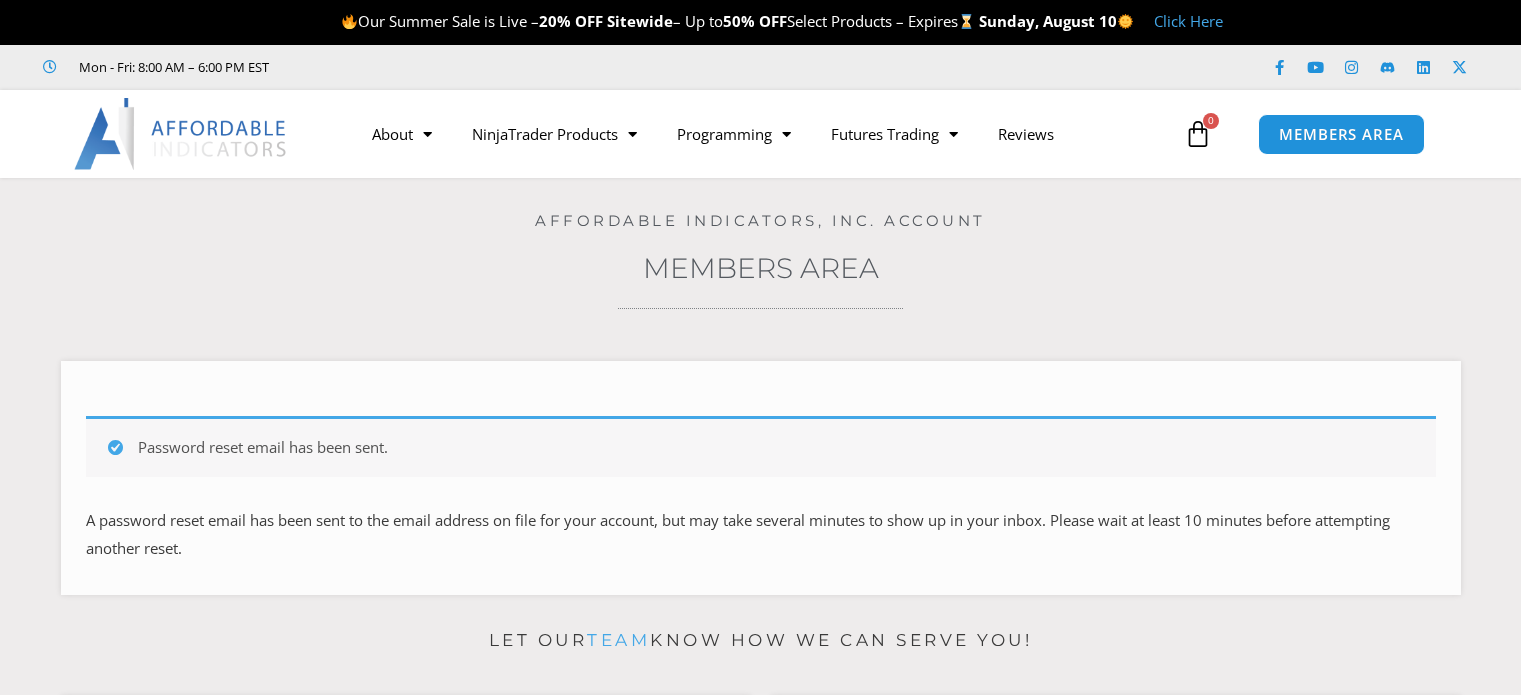 scroll, scrollTop: 0, scrollLeft: 0, axis: both 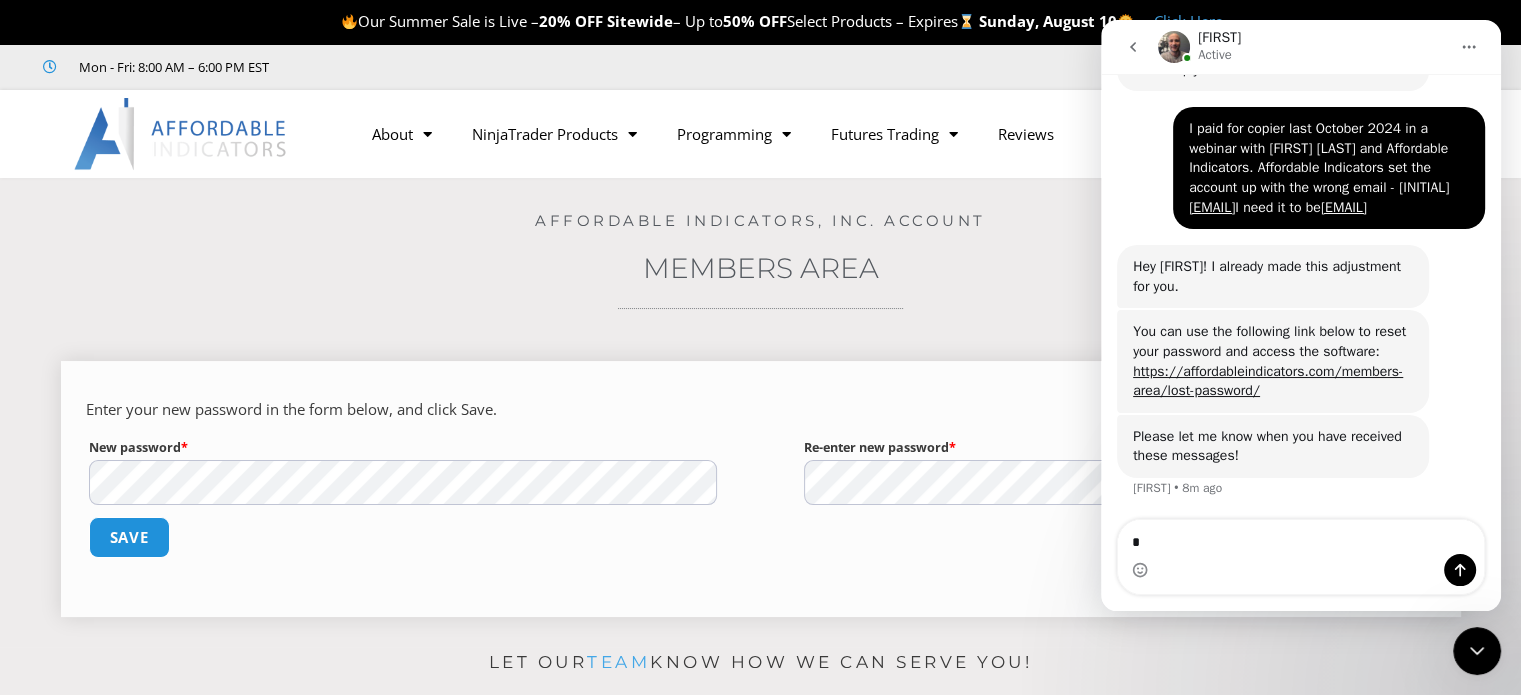 type on "*" 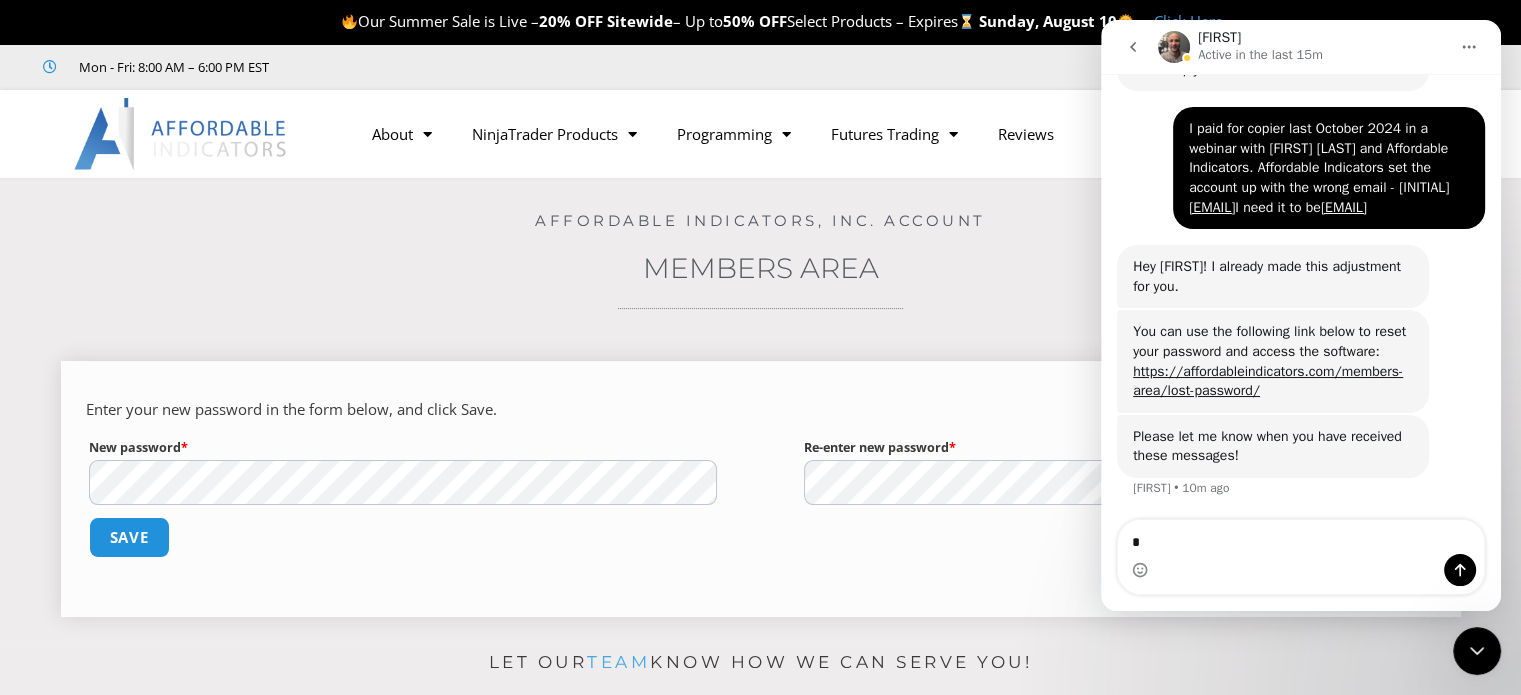 click on "Enter your new password in the form below, and click Save." at bounding box center [761, 410] 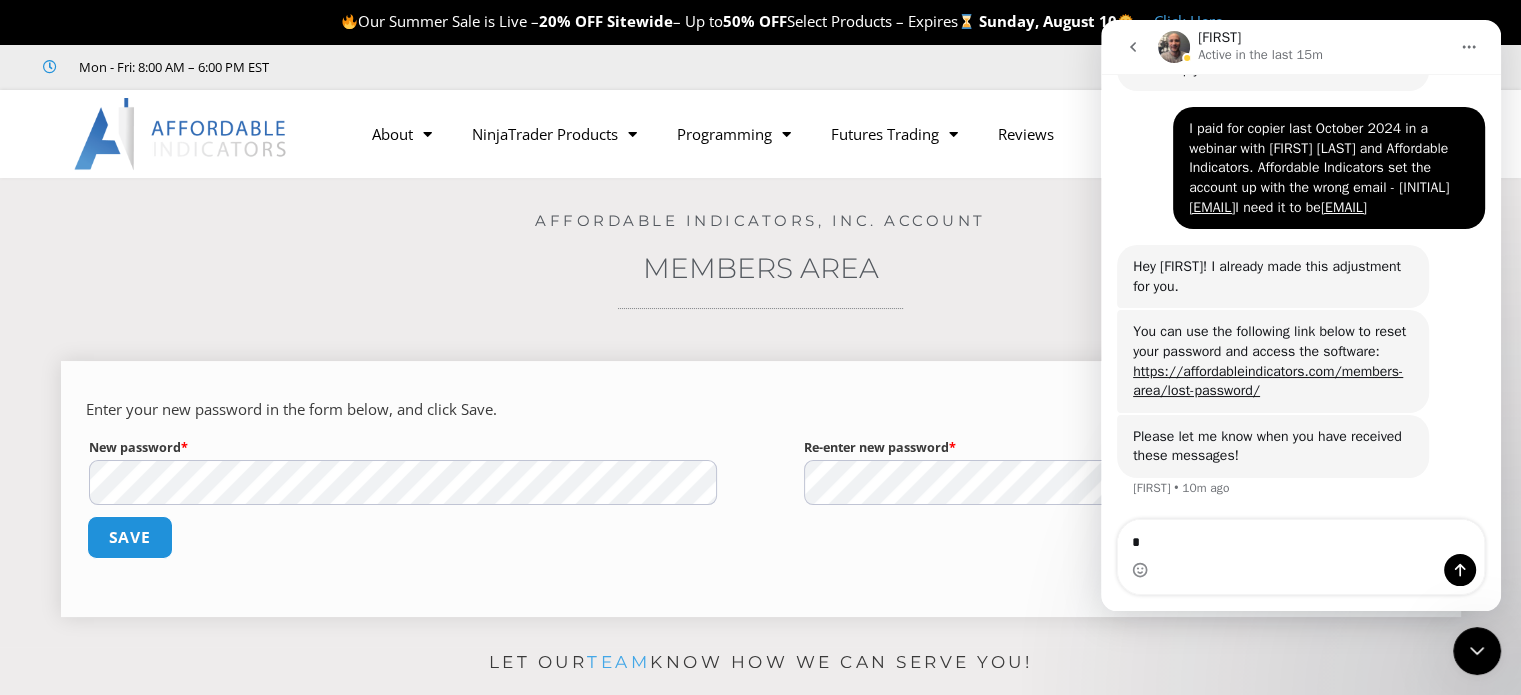 click on "Save" at bounding box center (129, 537) 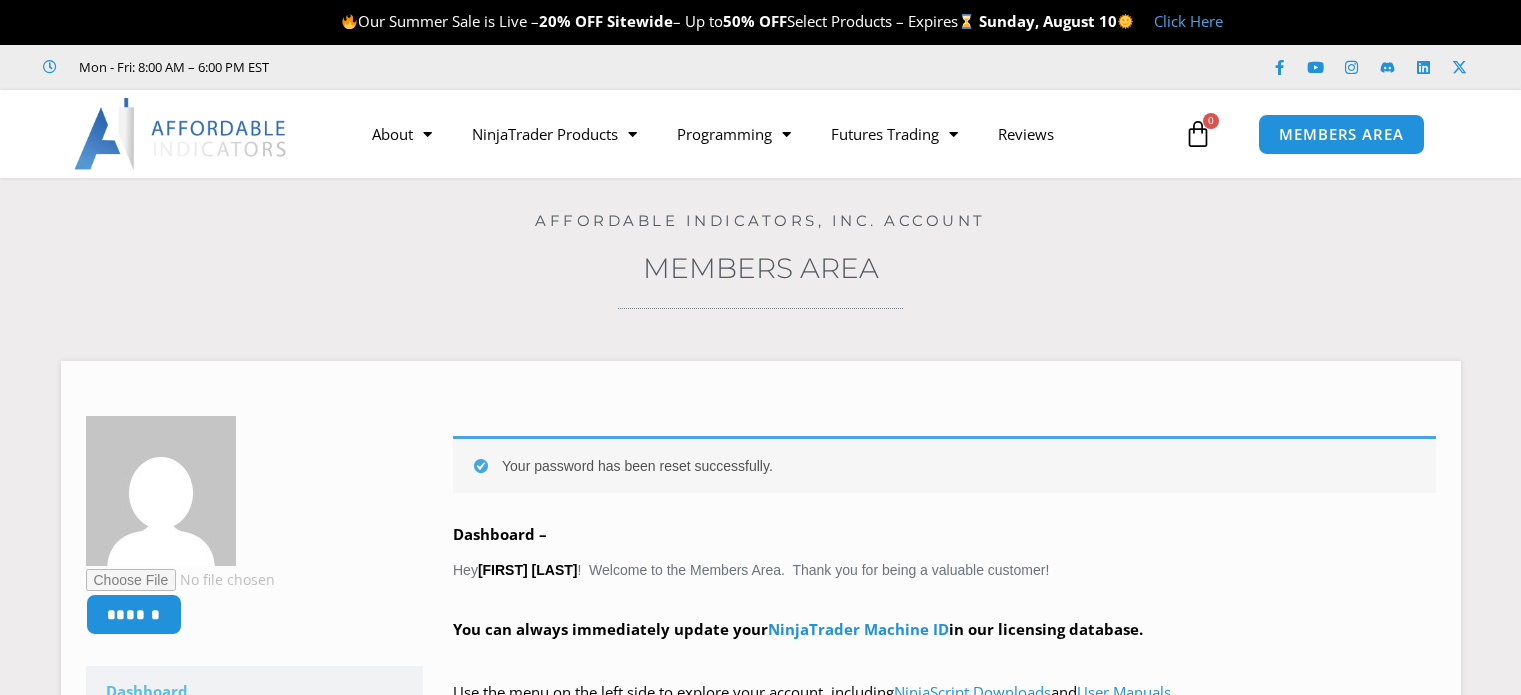 scroll, scrollTop: 0, scrollLeft: 0, axis: both 